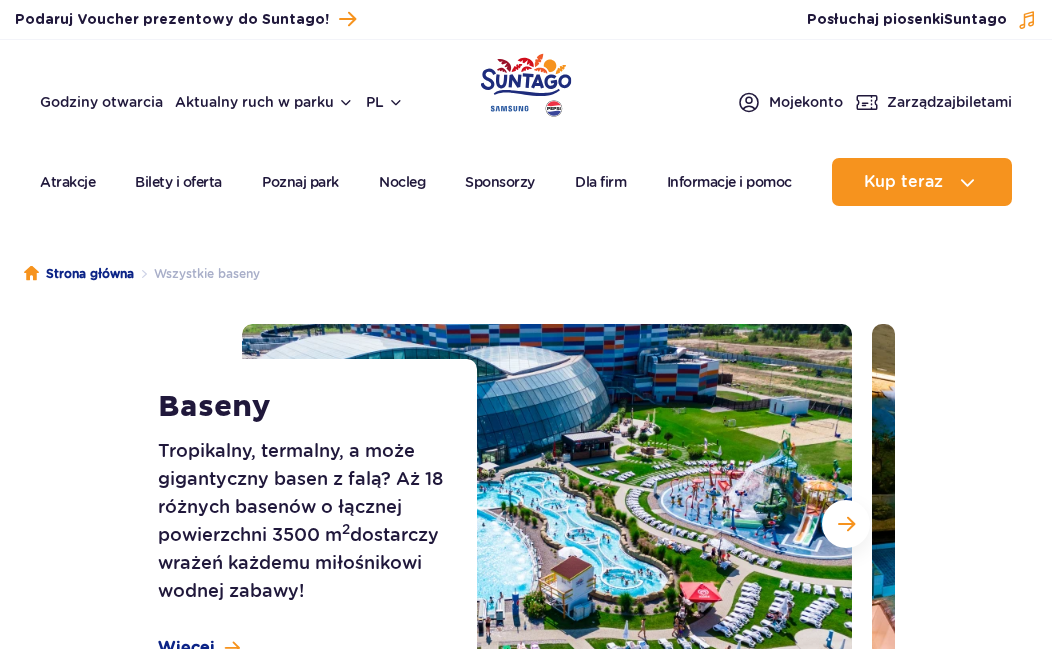 scroll, scrollTop: 0, scrollLeft: 0, axis: both 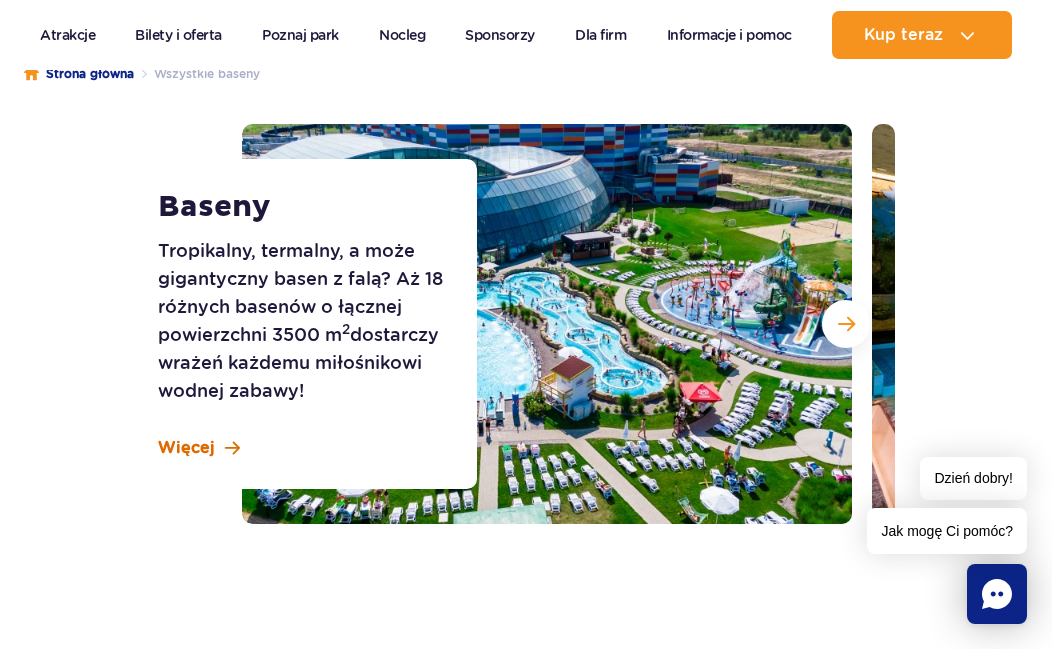 click on "Więcej" at bounding box center [186, 448] 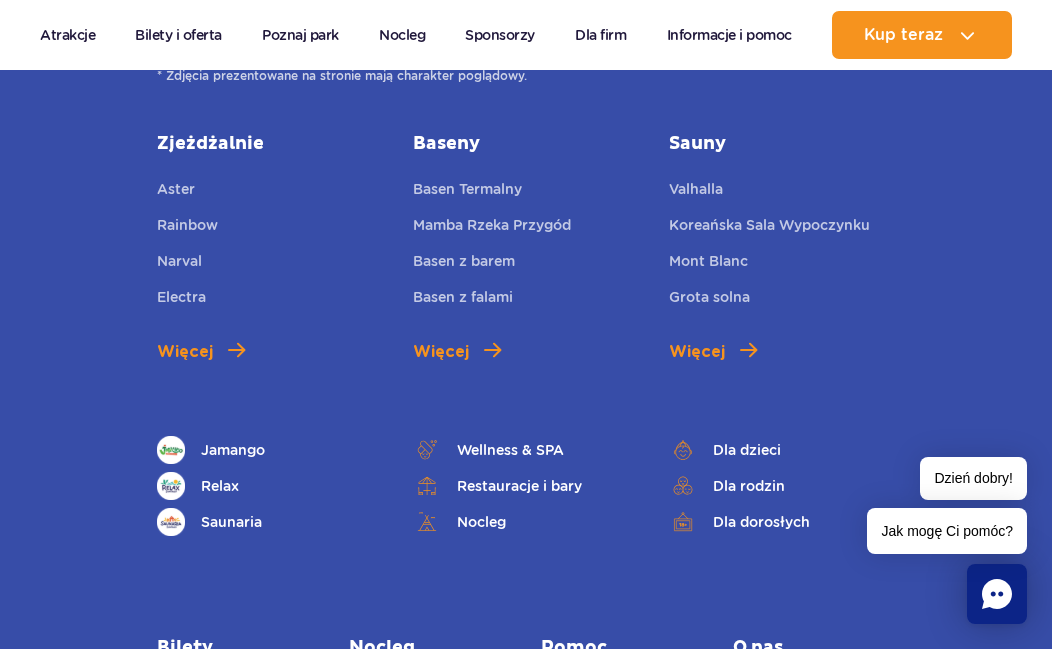 scroll, scrollTop: 7476, scrollLeft: 0, axis: vertical 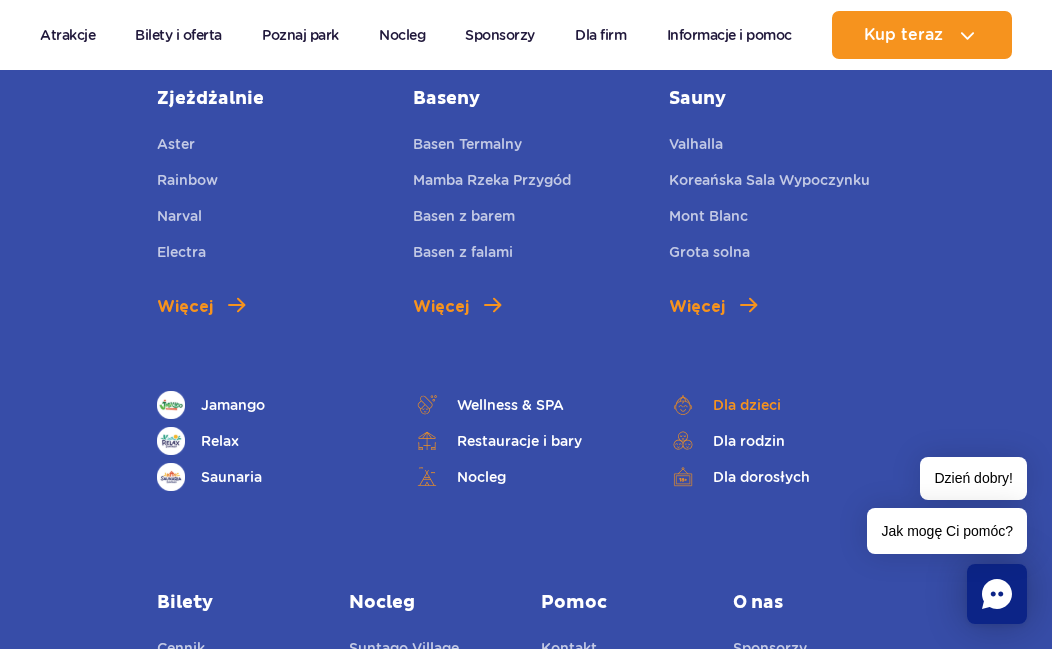 click on "Dla dzieci" at bounding box center [782, 405] 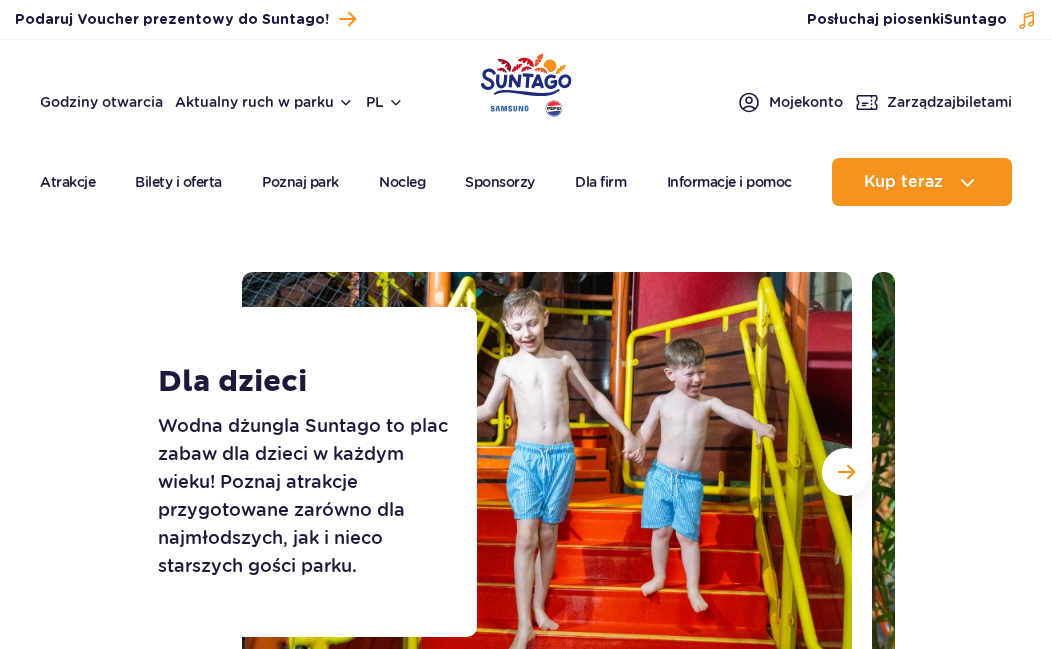 scroll, scrollTop: 0, scrollLeft: 0, axis: both 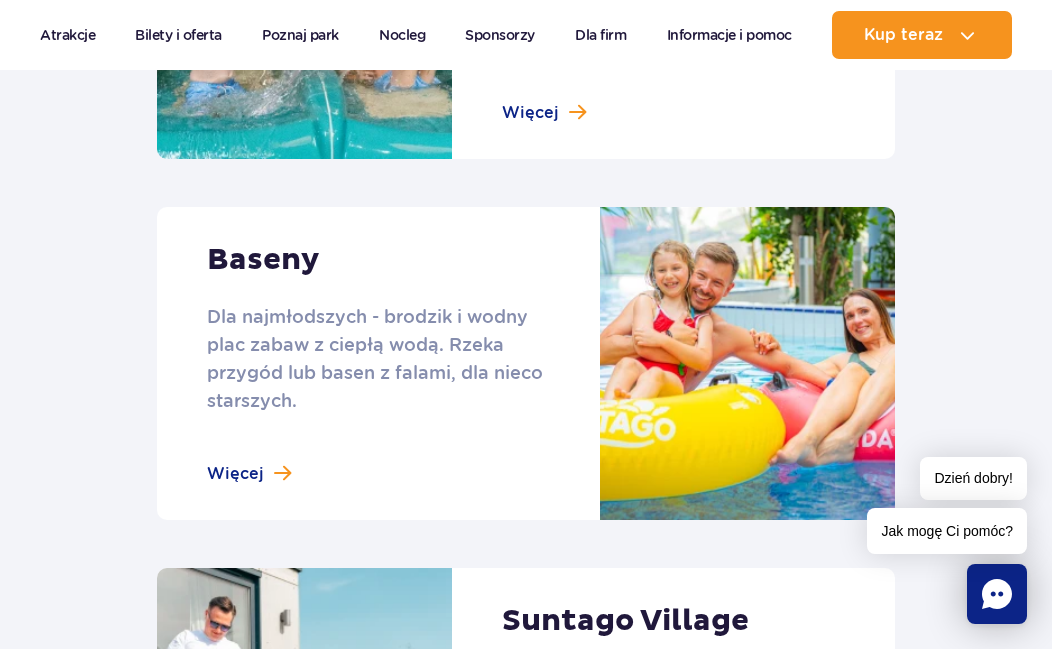 click at bounding box center (526, 363) 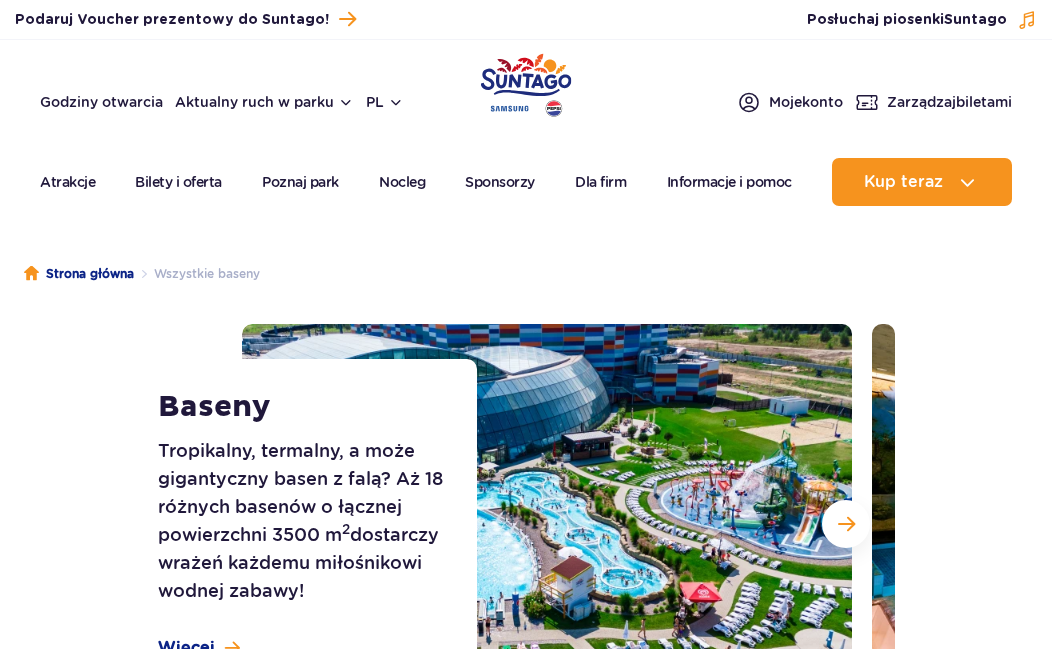 scroll, scrollTop: 0, scrollLeft: 0, axis: both 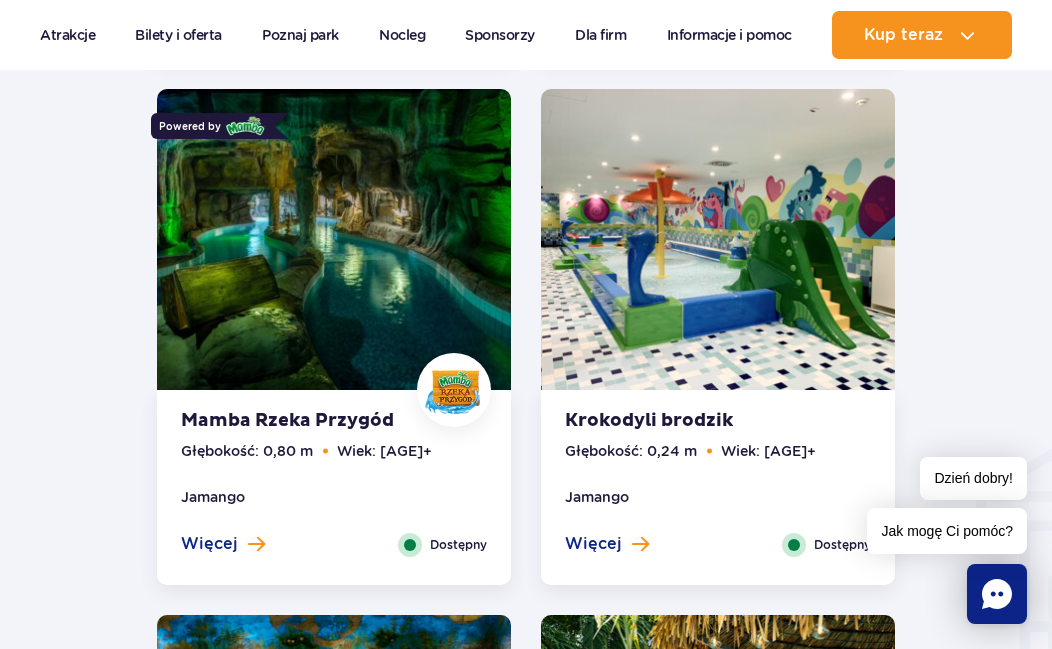 click at bounding box center (334, 245) 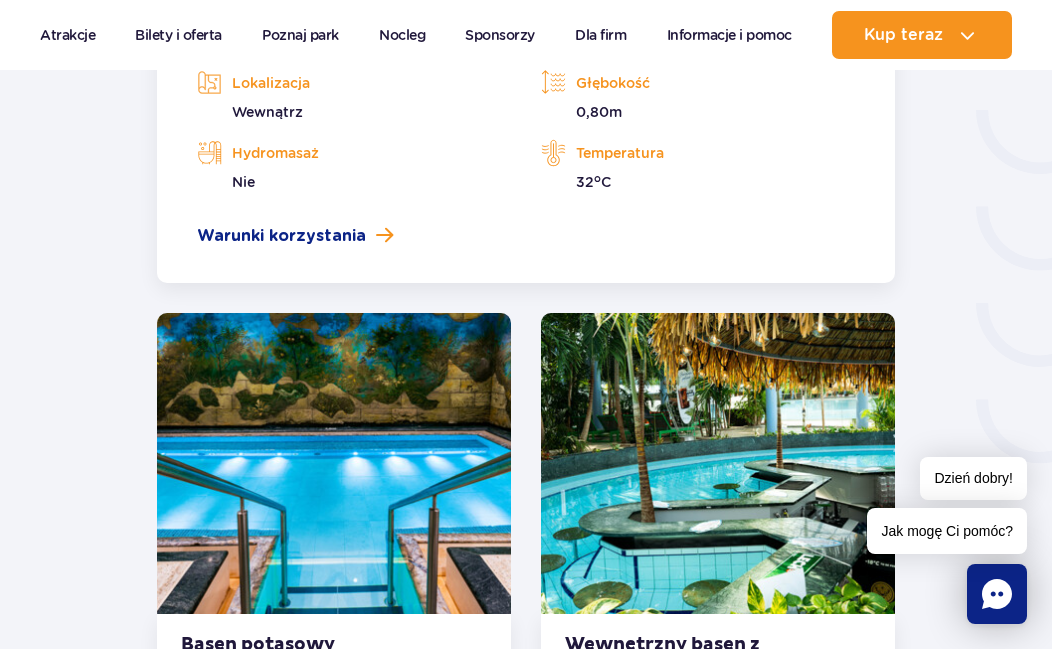 scroll, scrollTop: 3209, scrollLeft: 0, axis: vertical 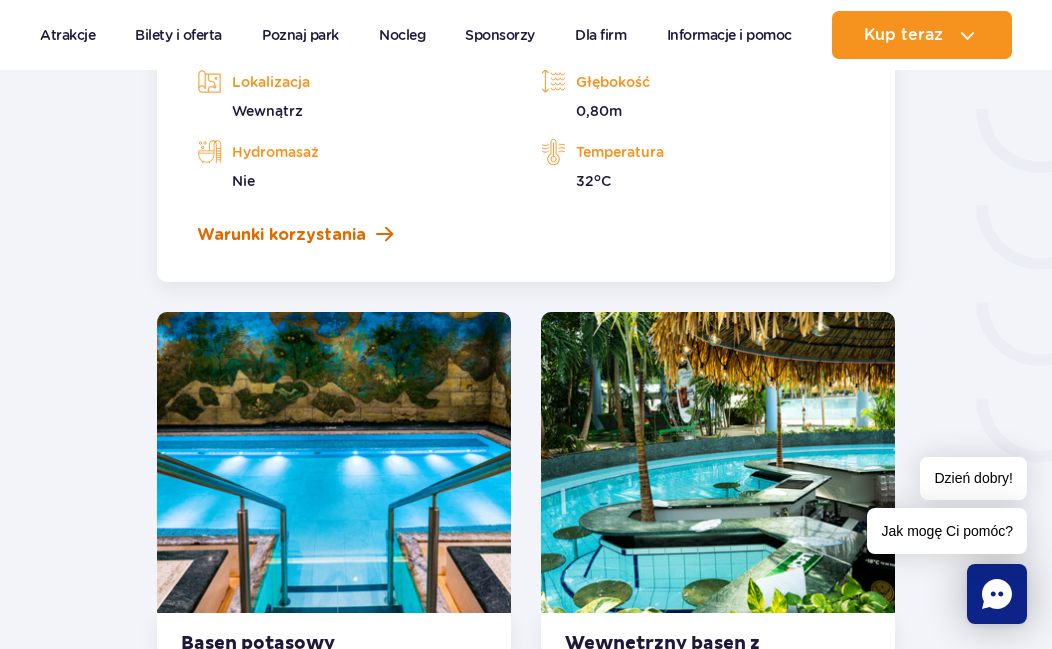 click on "Warunki korzystania" at bounding box center (281, 235) 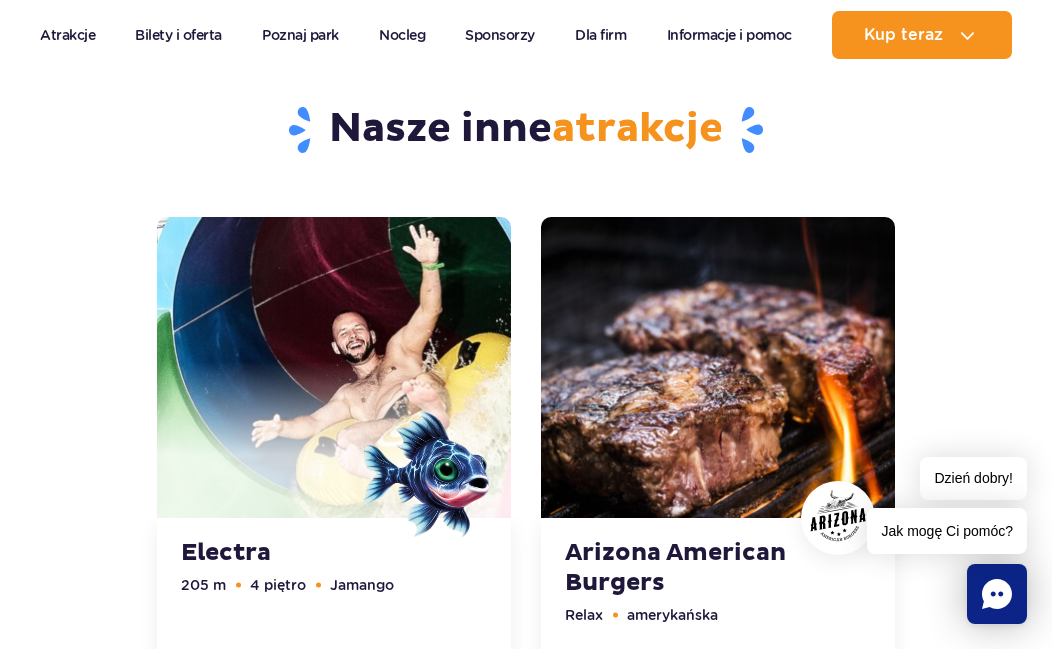 scroll, scrollTop: 6209, scrollLeft: 0, axis: vertical 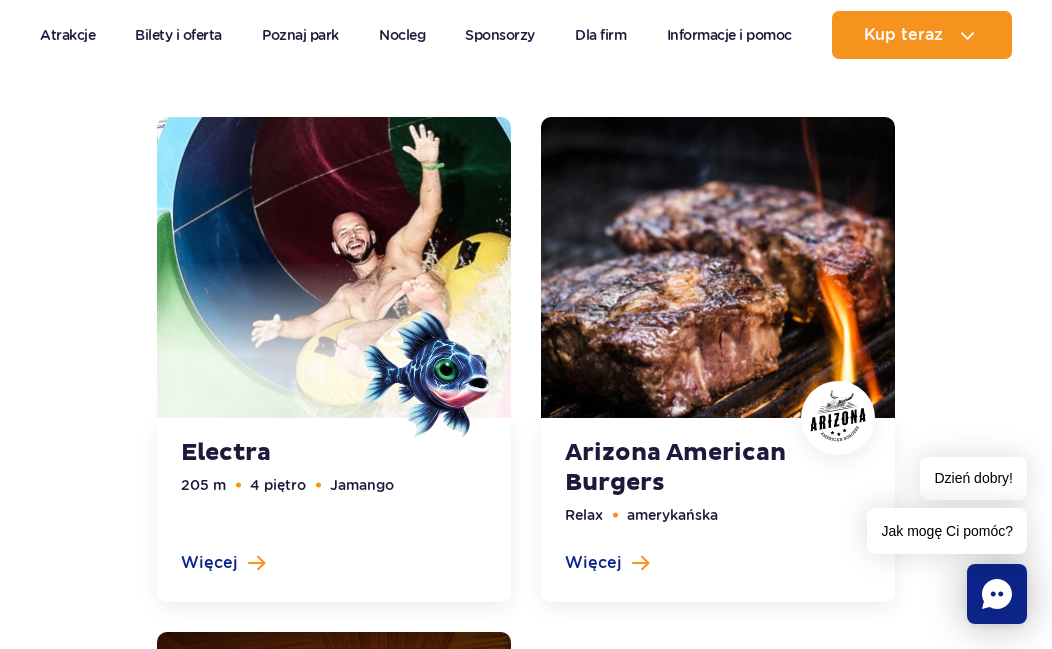 click at bounding box center (718, 359) 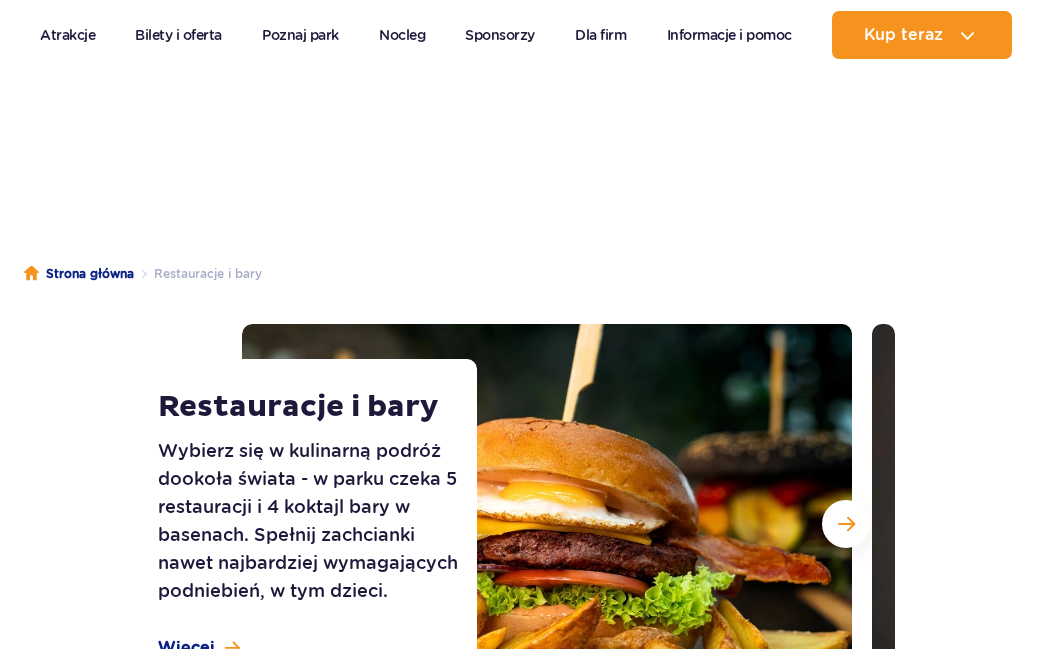 scroll, scrollTop: 916, scrollLeft: 0, axis: vertical 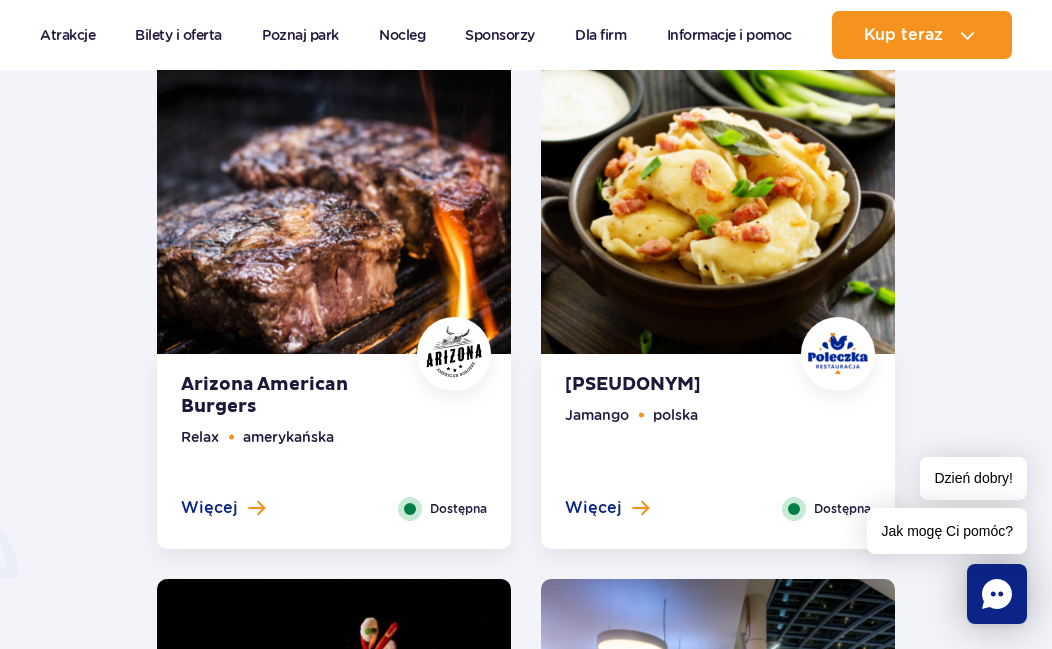 click on "Arizona American Burgers" at bounding box center [302, 396] 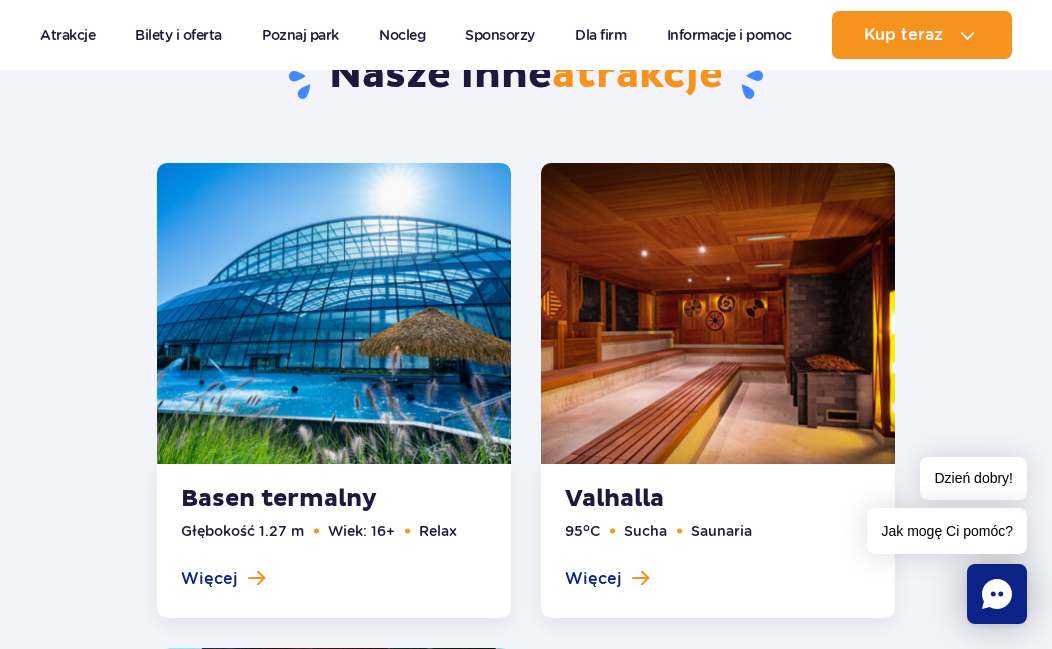 scroll, scrollTop: 3938, scrollLeft: 0, axis: vertical 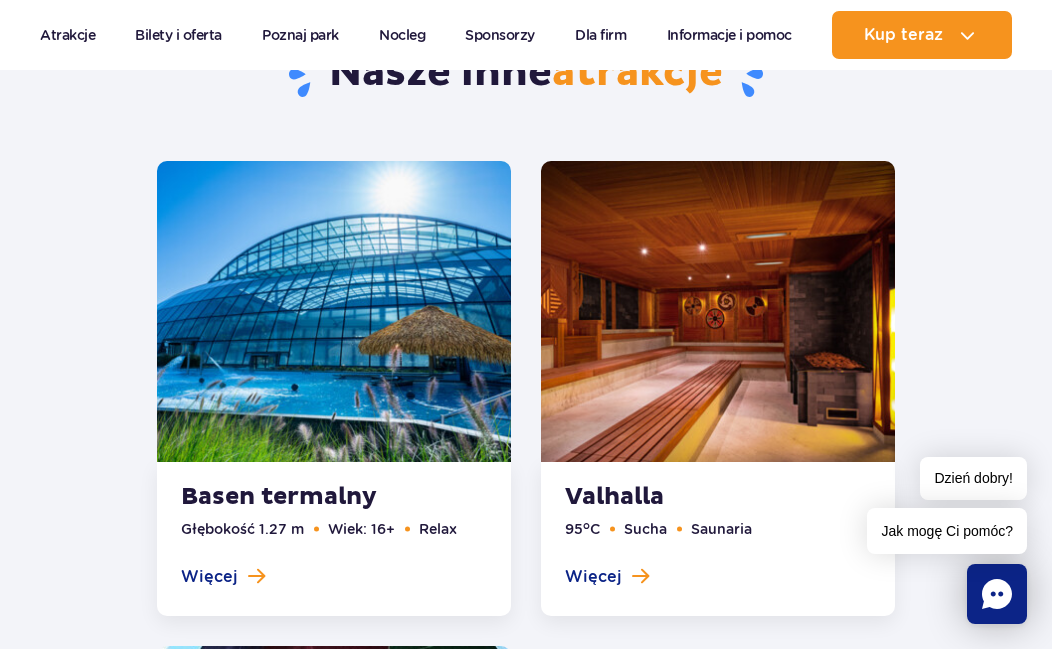 click at bounding box center [334, 388] 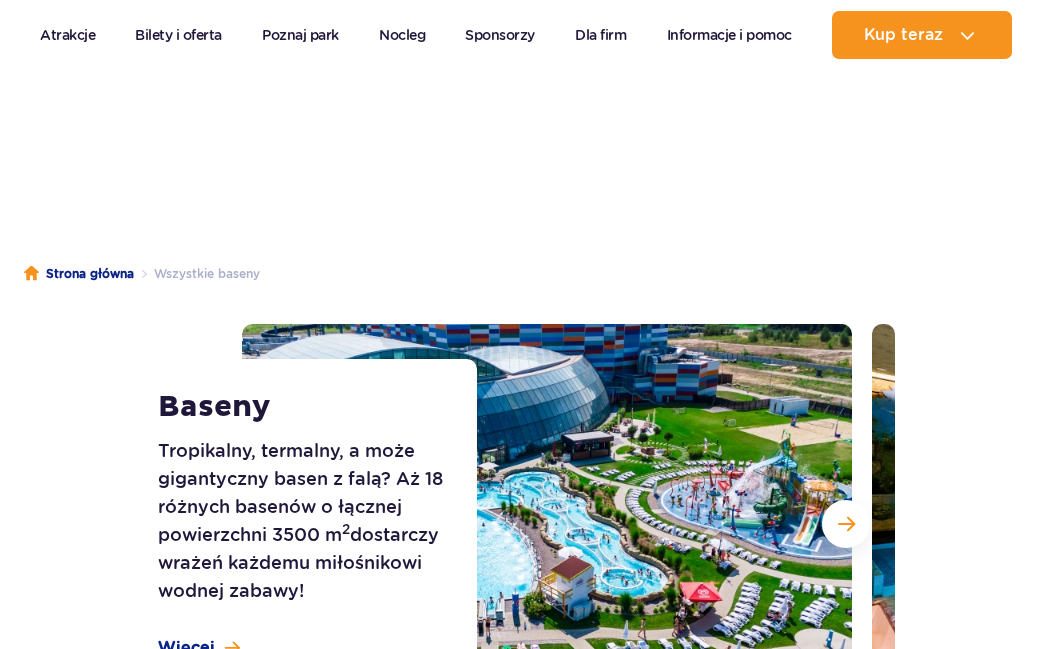 scroll, scrollTop: 420, scrollLeft: 0, axis: vertical 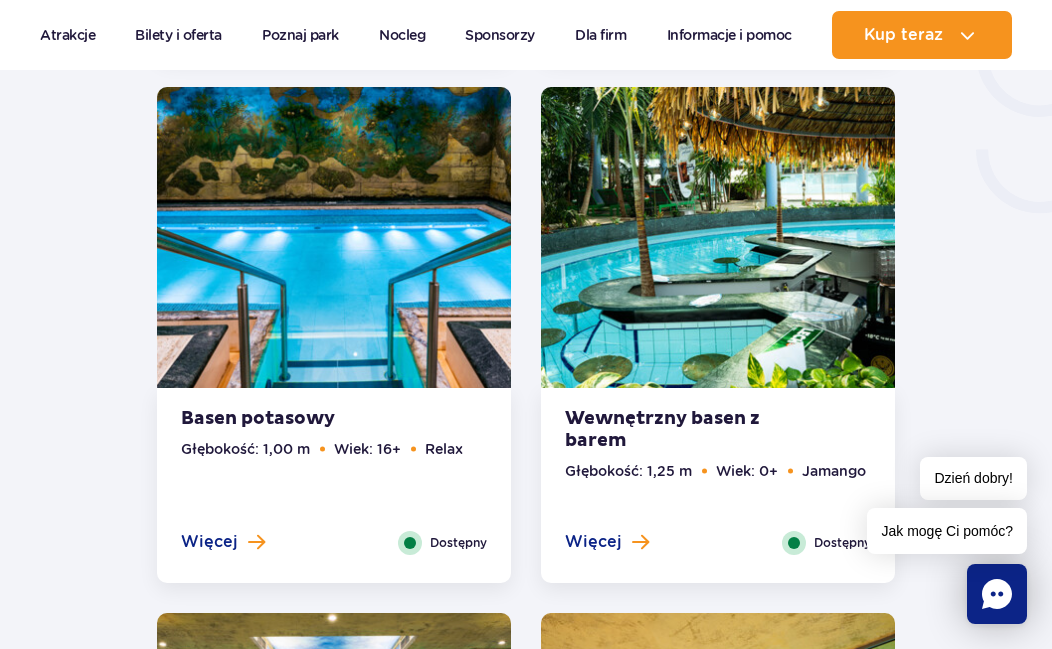 click on "Wewnętrzny basen z barem" at bounding box center [686, 430] 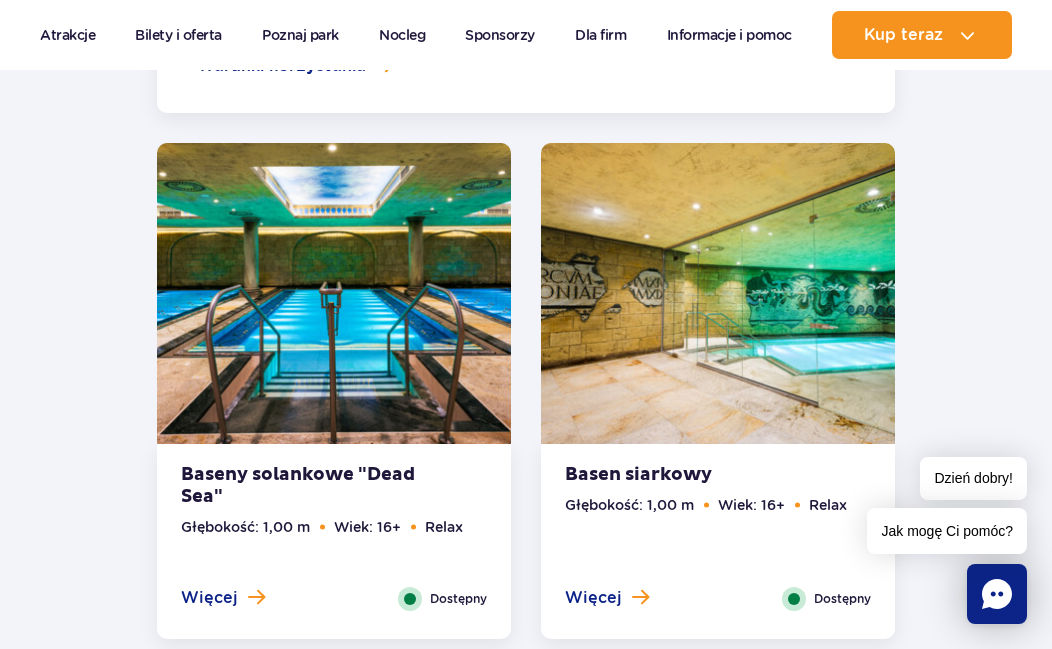 scroll, scrollTop: 3935, scrollLeft: 0, axis: vertical 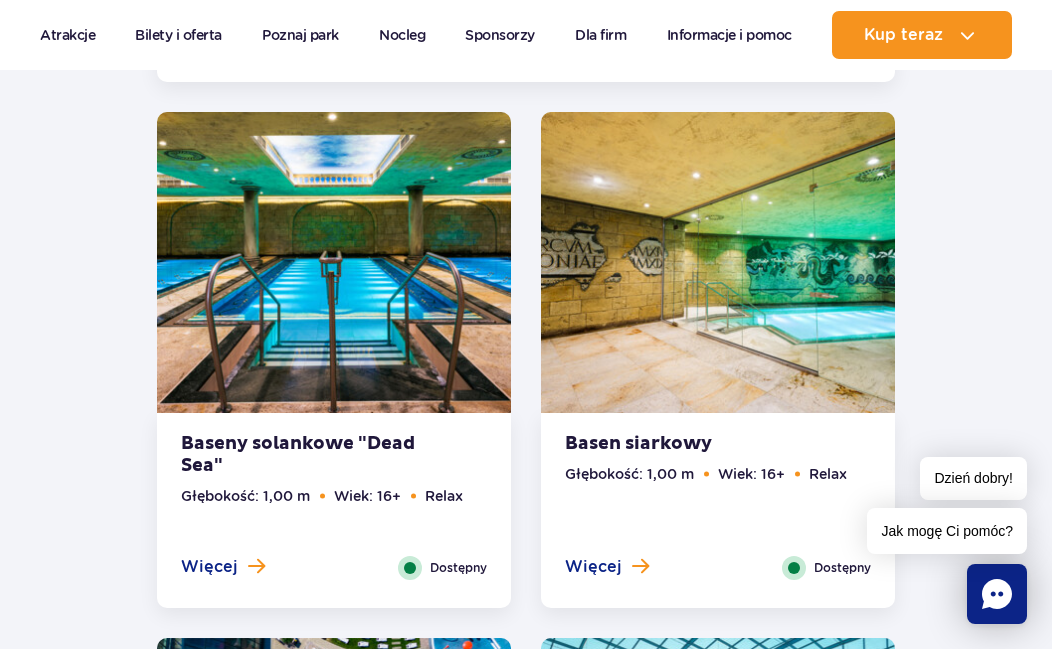 click on "Basen siarkowy" at bounding box center [686, 444] 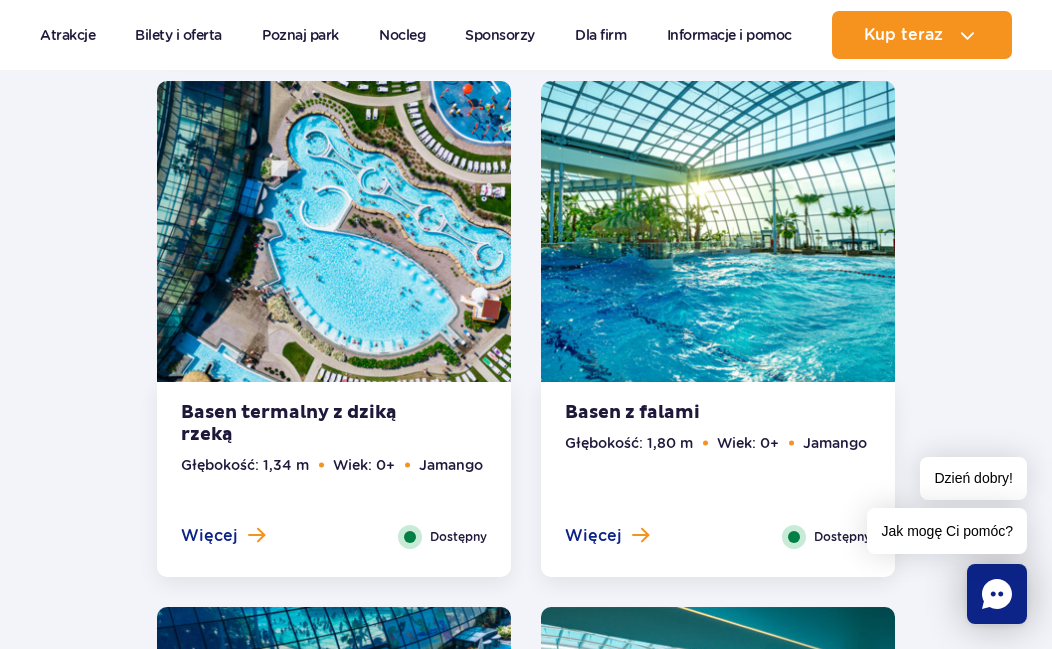 scroll, scrollTop: 4561, scrollLeft: 0, axis: vertical 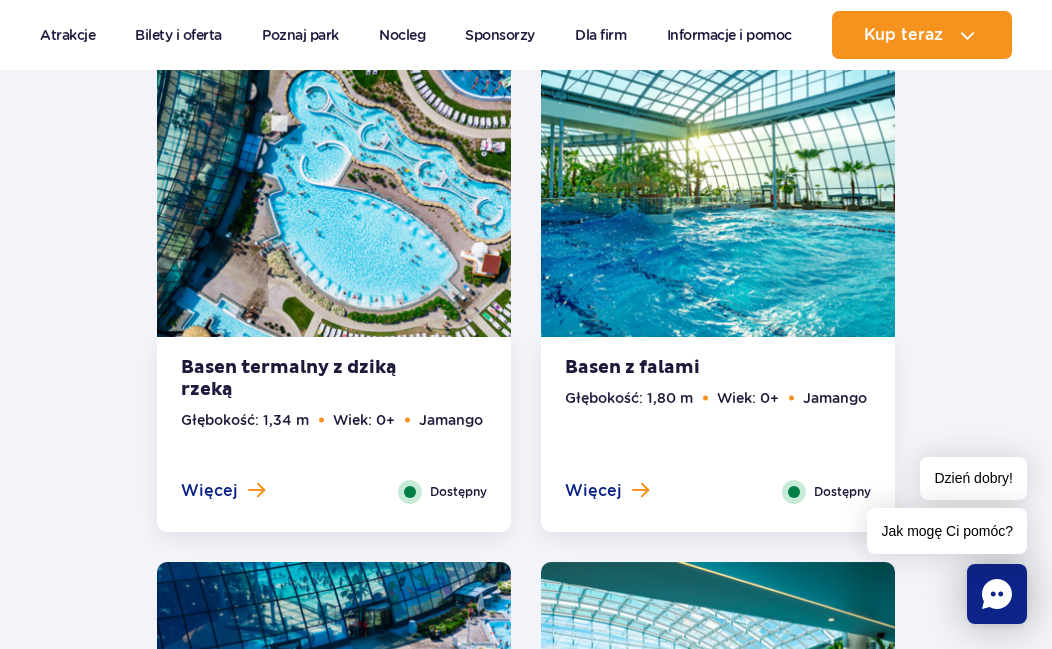 click on "Basen termalny z dziką rzeką" at bounding box center (302, 379) 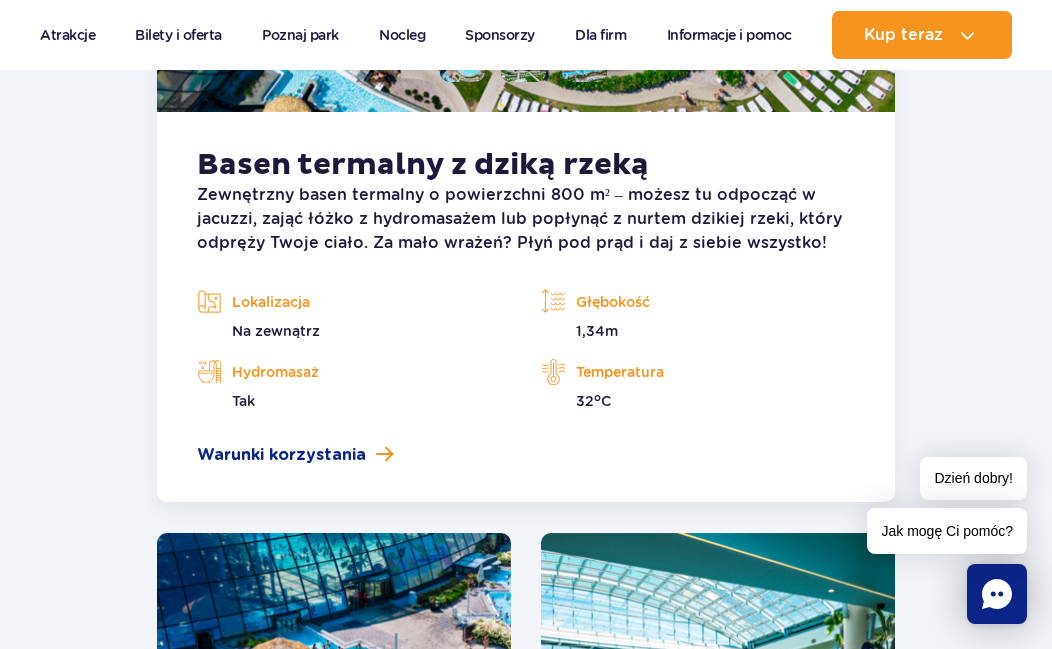 scroll, scrollTop: 4587, scrollLeft: 0, axis: vertical 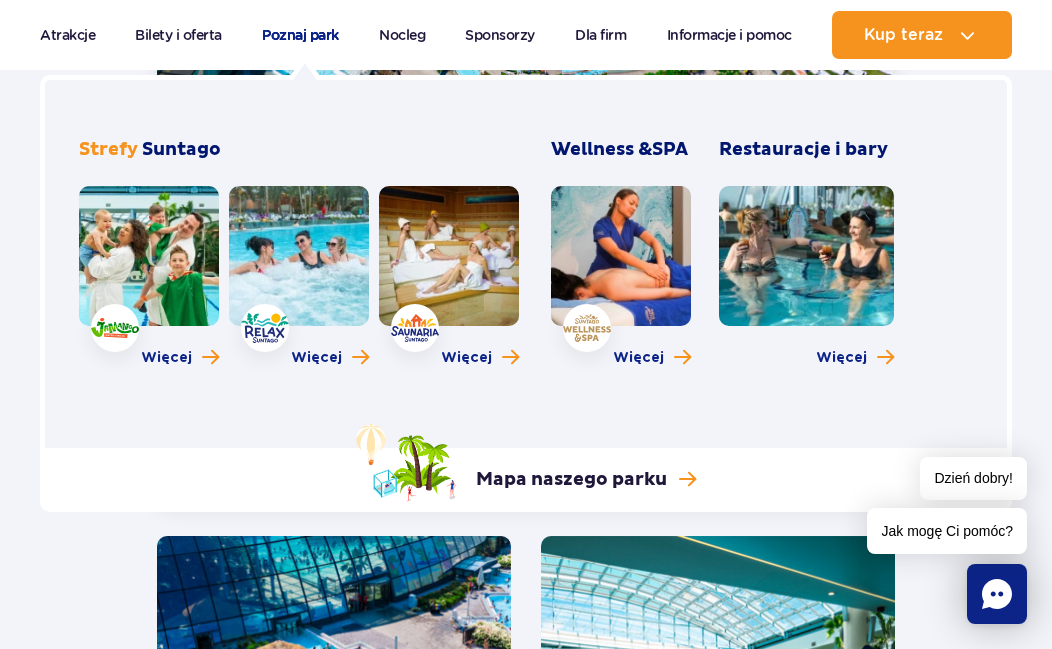click on "Poznaj park" at bounding box center [300, 35] 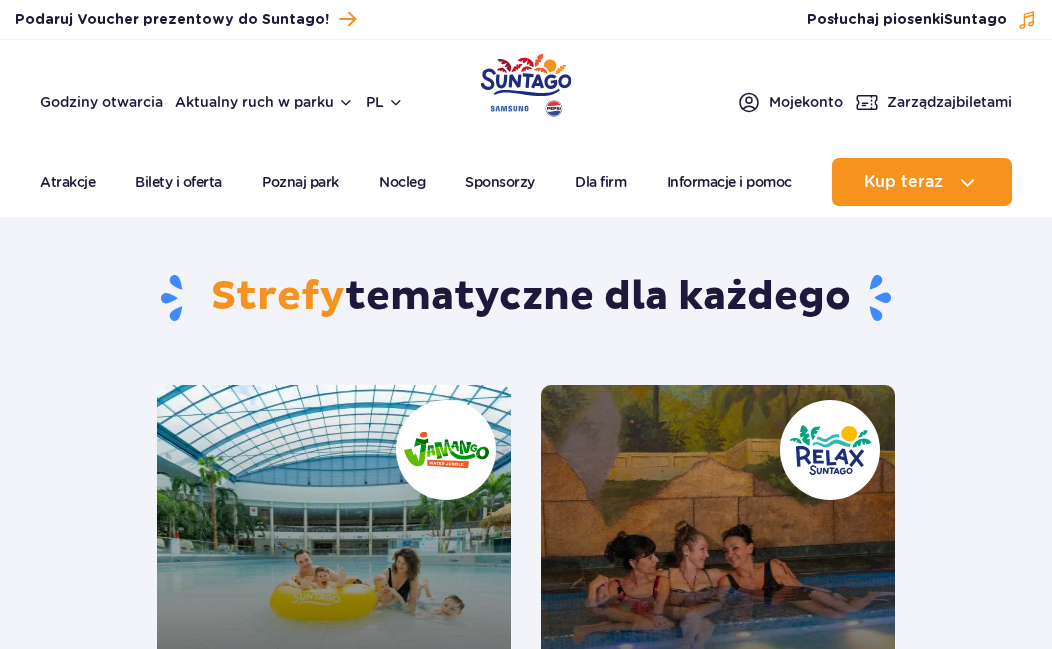 scroll, scrollTop: 0, scrollLeft: 0, axis: both 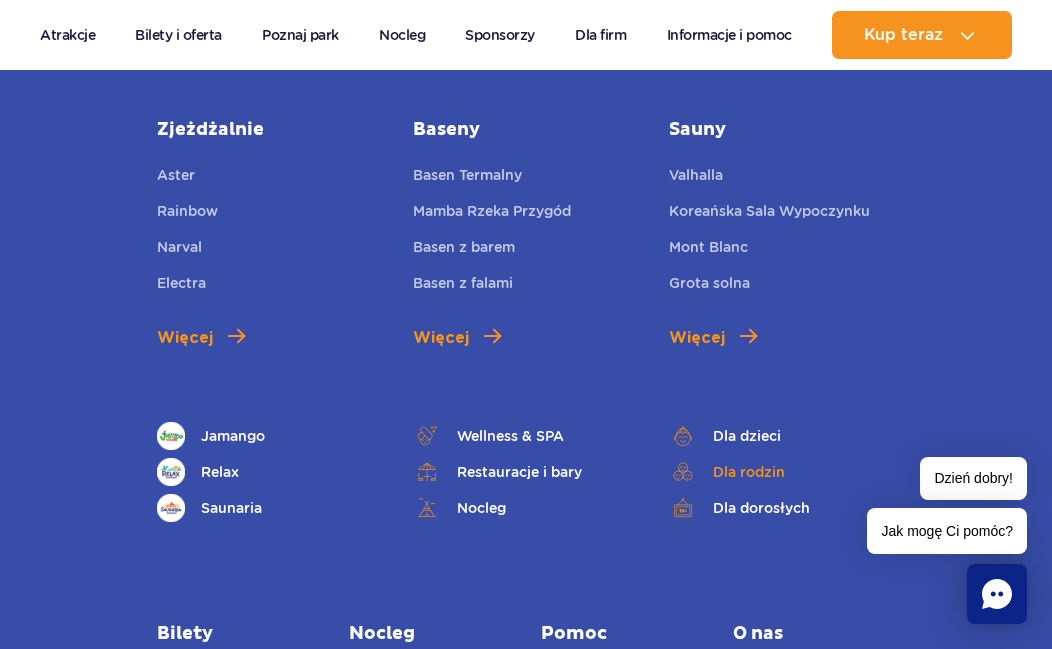 click on "Dla rodzin" at bounding box center (782, 472) 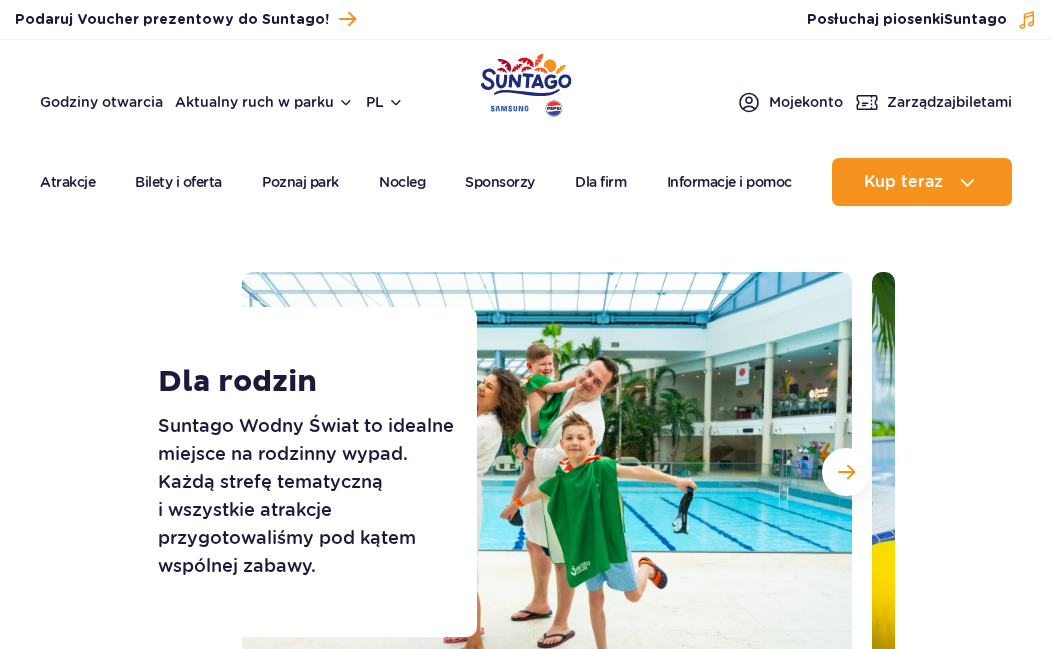 scroll, scrollTop: 0, scrollLeft: 0, axis: both 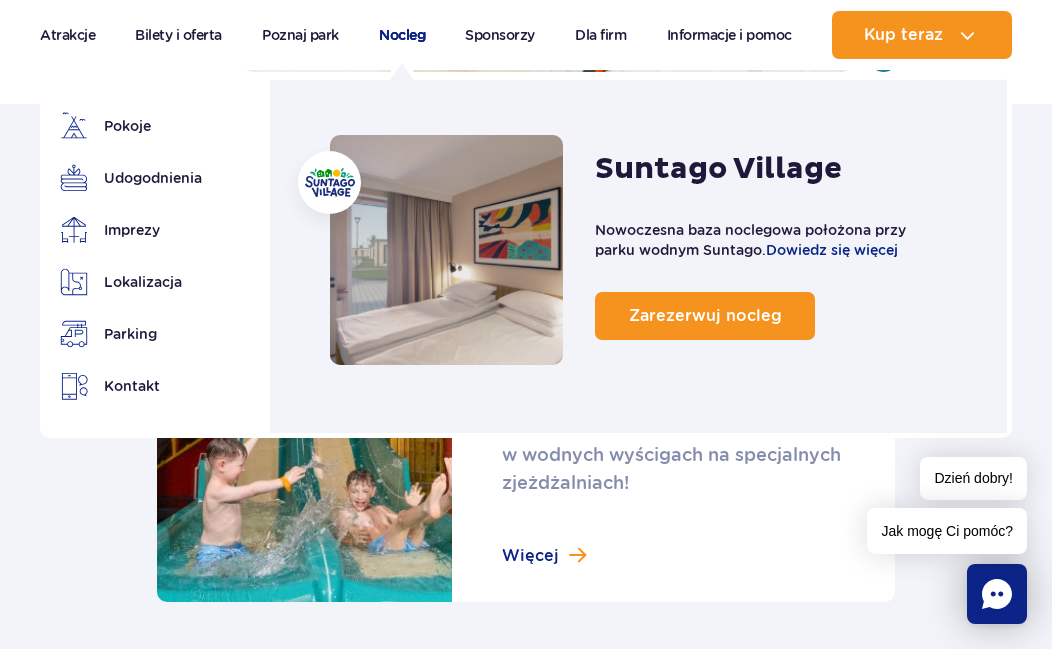 click on "Nocleg" at bounding box center (402, 35) 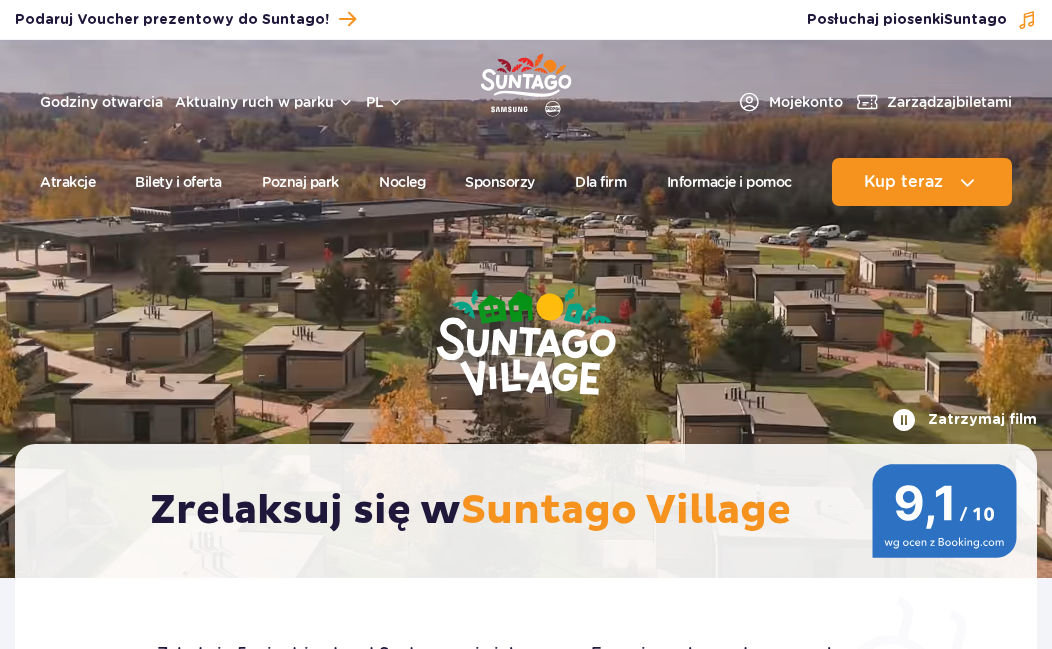 scroll, scrollTop: 0, scrollLeft: 0, axis: both 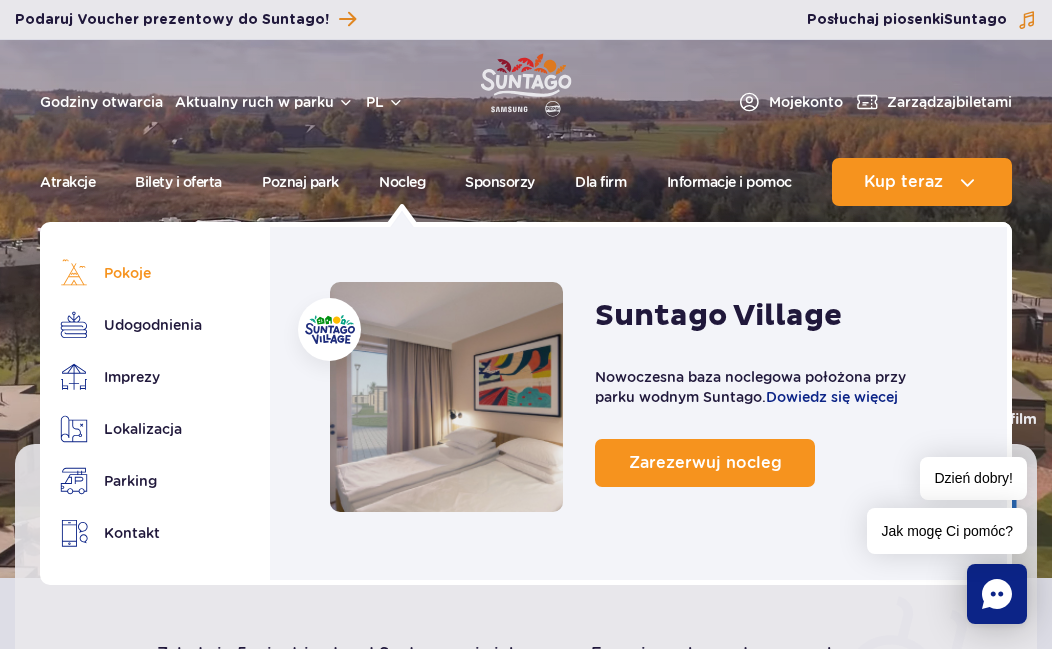 click on "Pokoje" at bounding box center (132, 273) 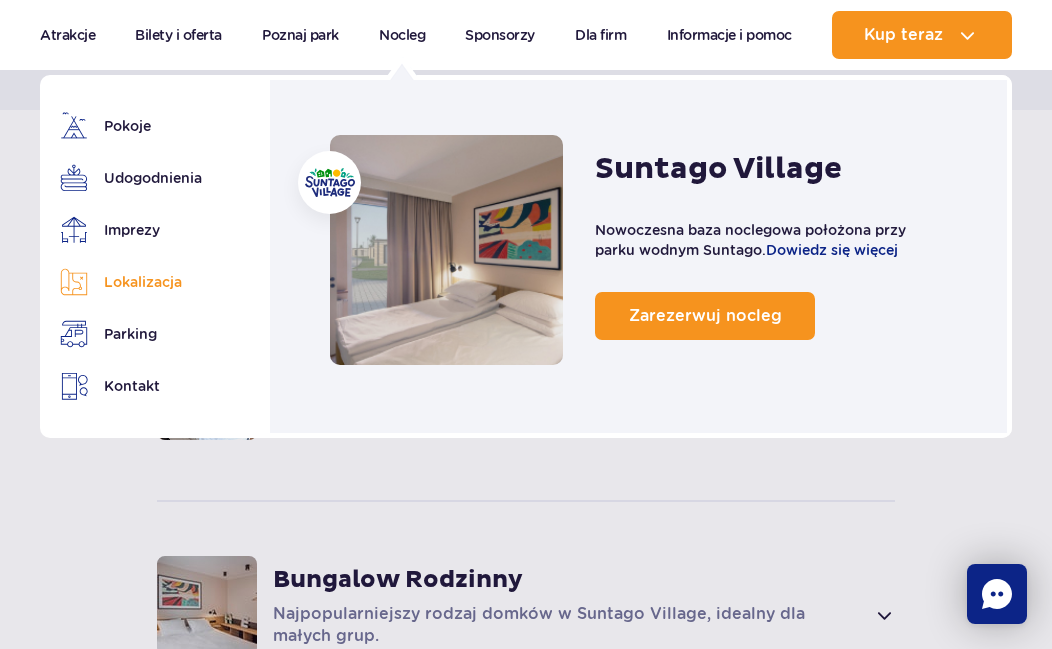 scroll, scrollTop: 1791, scrollLeft: 0, axis: vertical 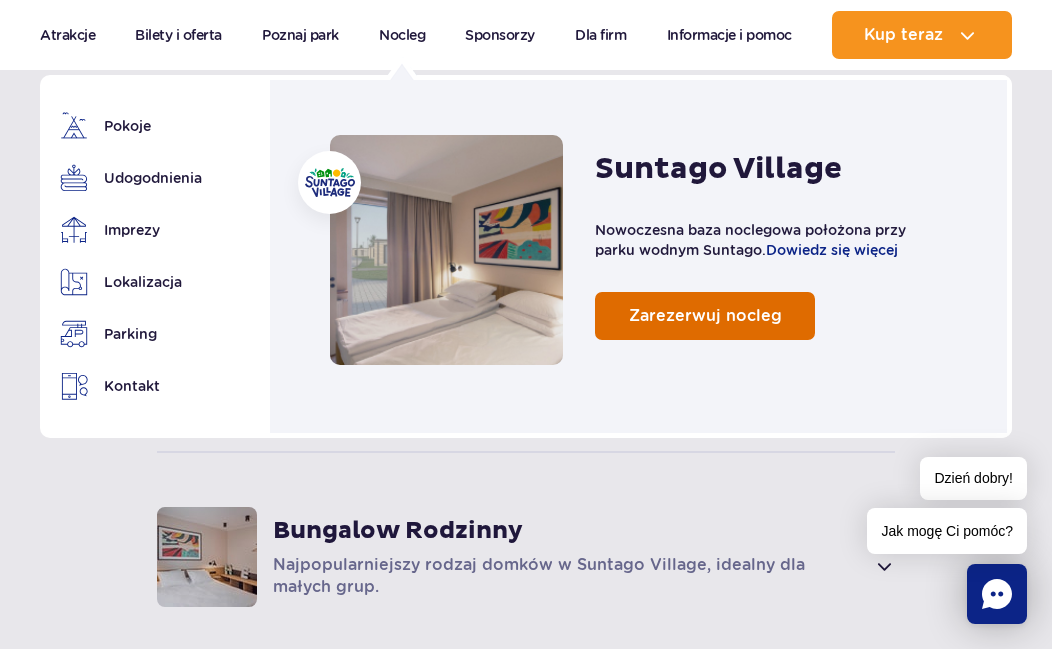 click on "Zarezerwuj nocleg" at bounding box center (705, 315) 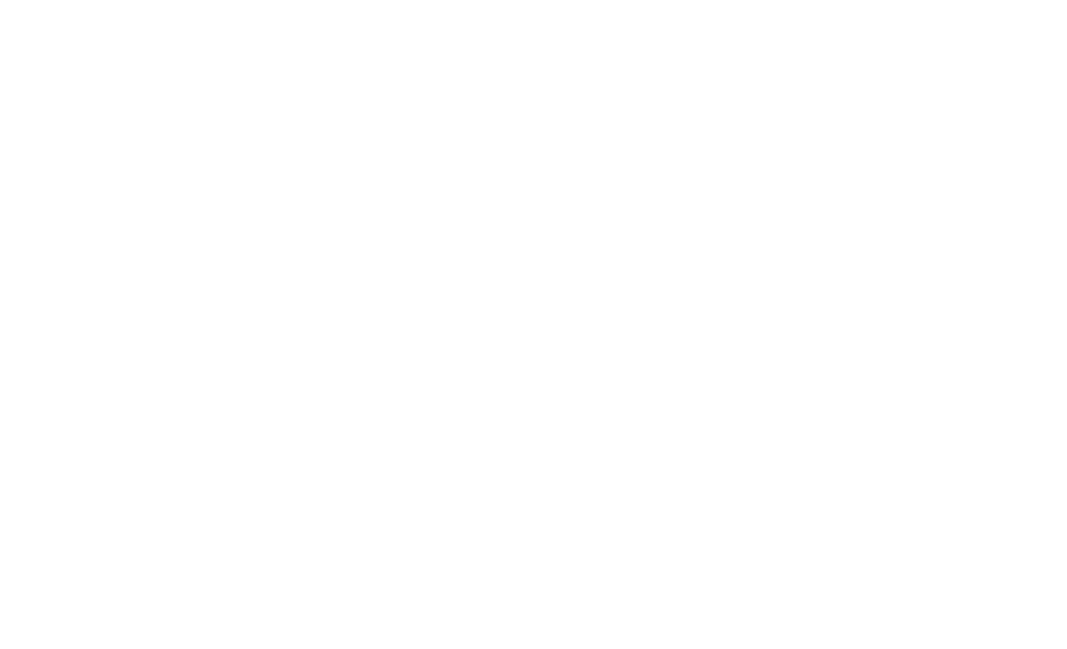 scroll, scrollTop: 0, scrollLeft: 0, axis: both 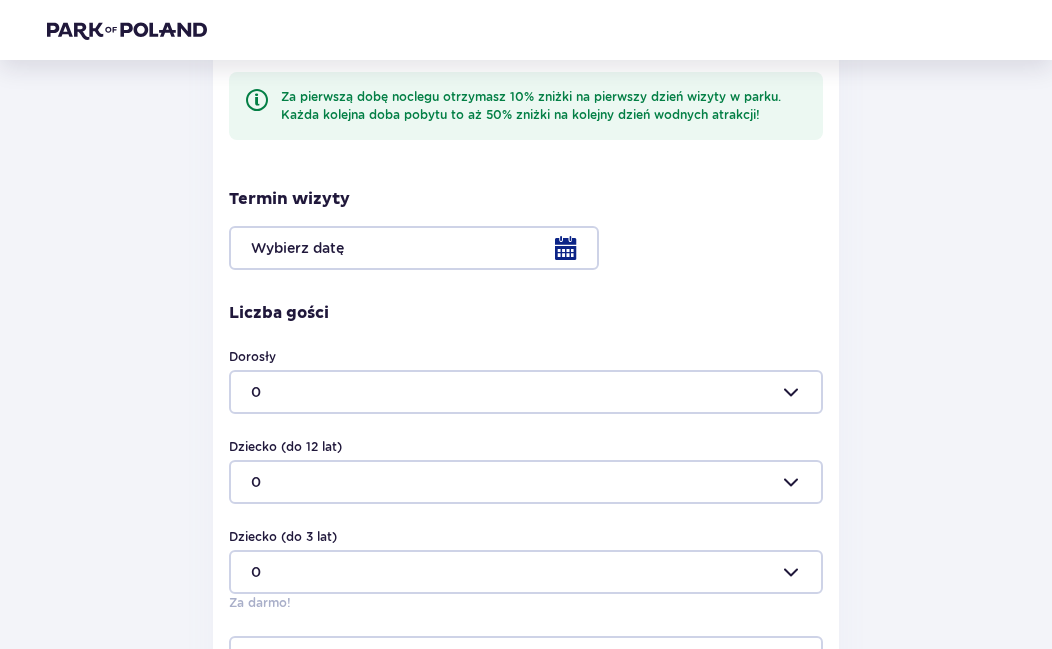 click at bounding box center (526, 248) 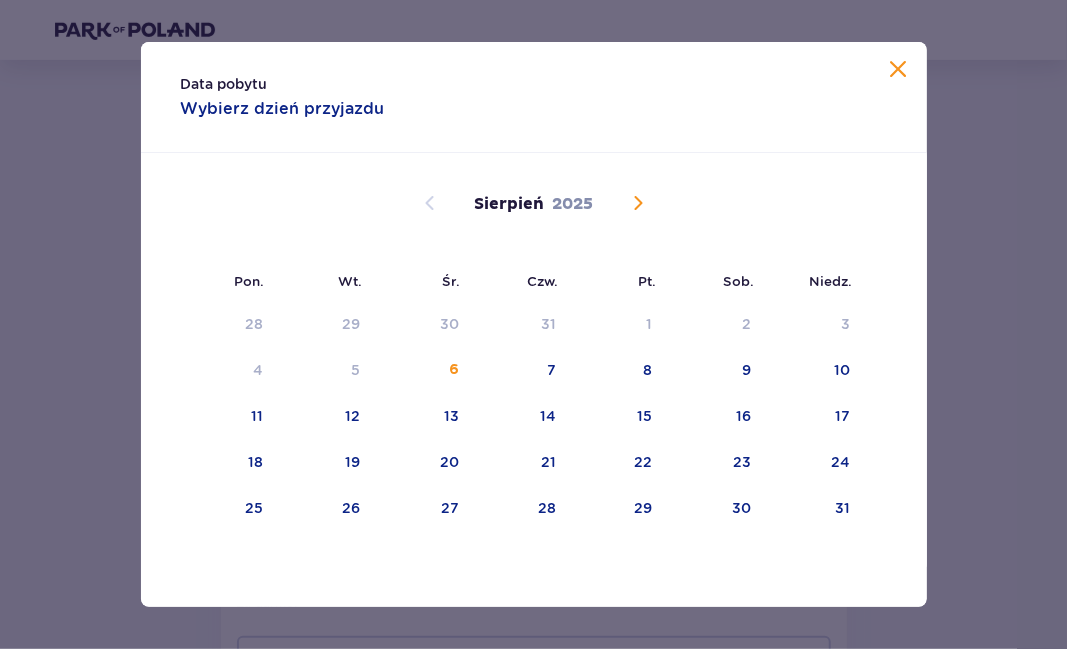 click at bounding box center (638, 203) 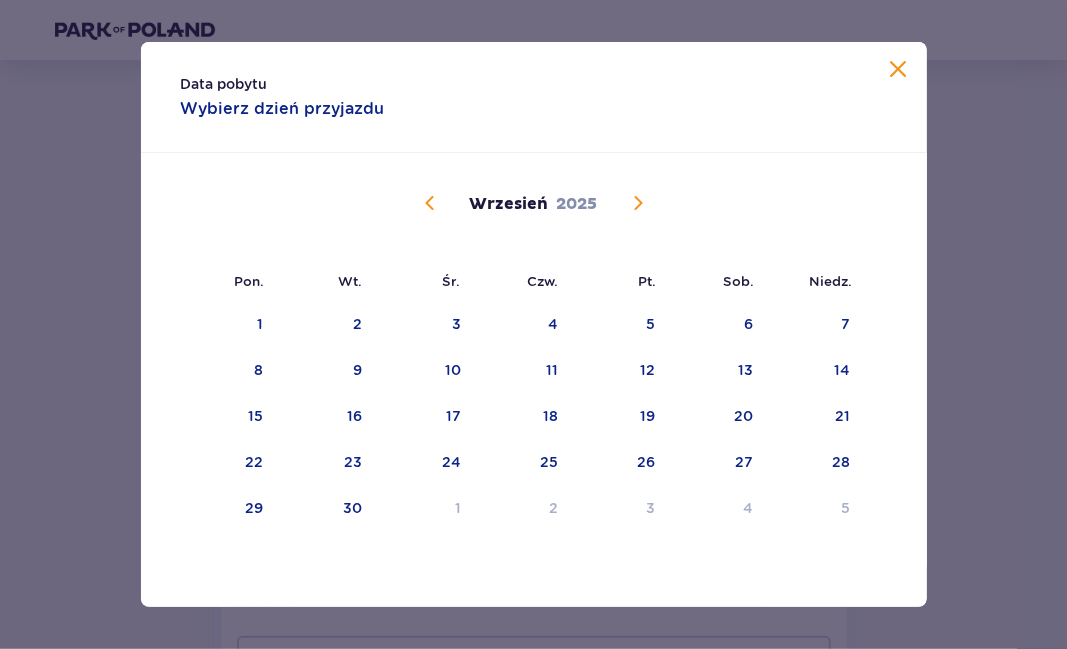click at bounding box center [430, 203] 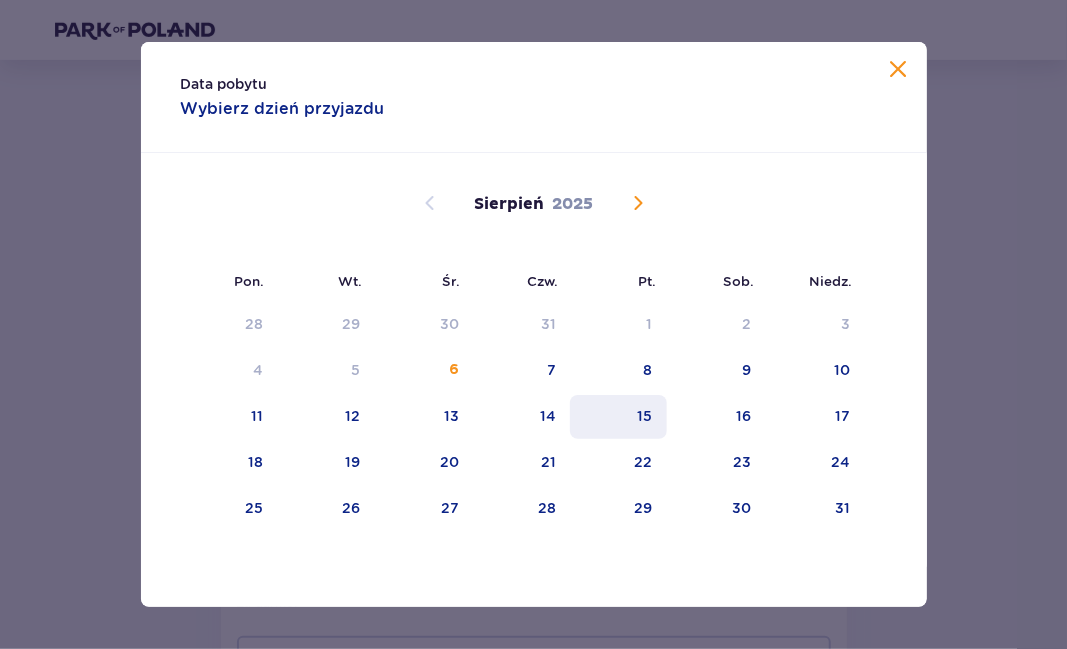 click on "15" at bounding box center (645, 416) 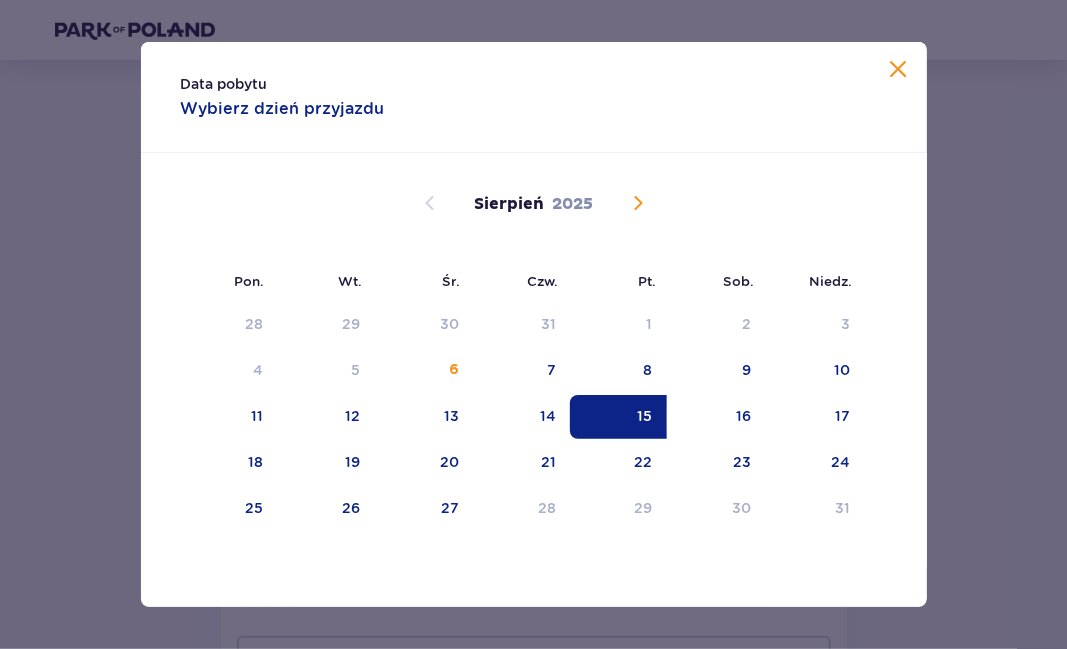 click on "Data pobytu Wybierz dzień przyjazdu Pon. Wt. Śr. Czw. Pt. Sob. Niedz. [MONTH] [YEAR] 30 1 2 3 4 5 6 7 8 9 10 11 12 13 14 15 16 17 18 19 20 21 22 23 24 25 26 27 28 29 30 31 1 2 3 [MONTH] [YEAR] 28 29 30 31 1 2 3 4 5 6 7 8 9 10 11 12 13 14 15 16 17 18 19 20 21 22 23 24 25 26 27 28 29 30 31 [MONTH] [YEAR] 1 2 3 4 5 6 7 8 9 10 11 12 13 14 15 16 17 18 19 20 21 22 23 24 25 26 27 28 29 30 1 2 3 4 5" at bounding box center (533, 324) 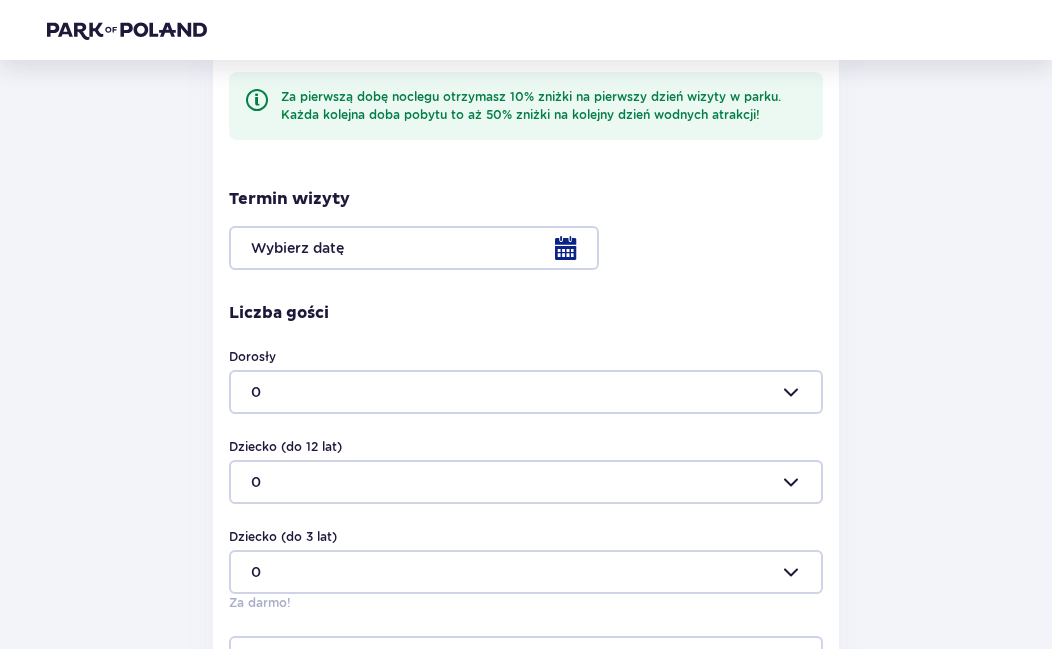 click at bounding box center (526, 248) 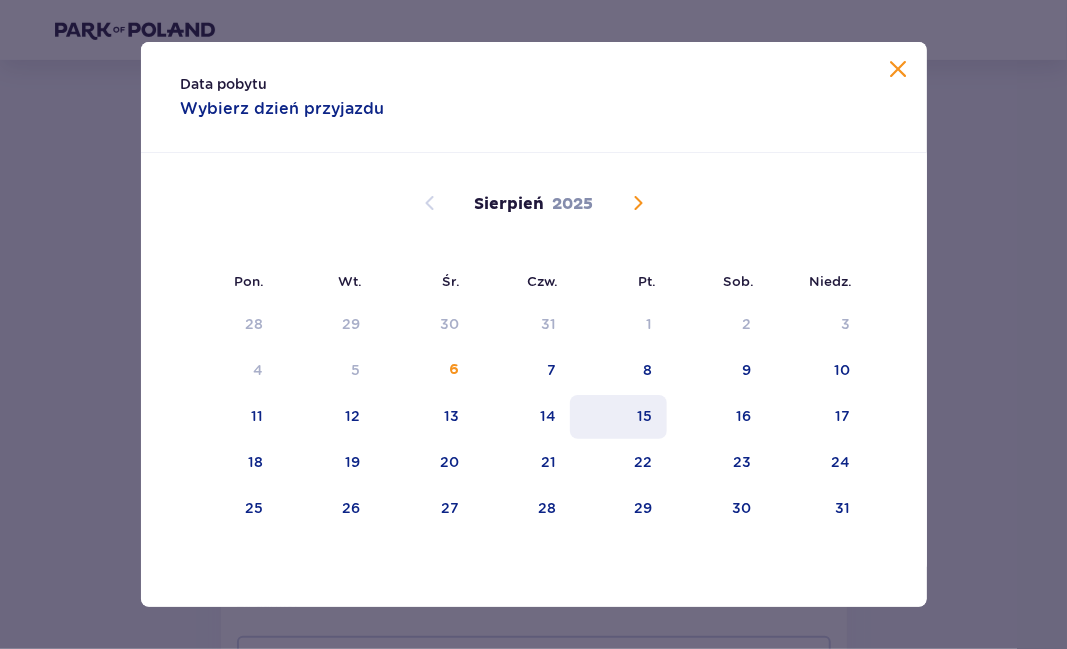 click on "15" at bounding box center [645, 416] 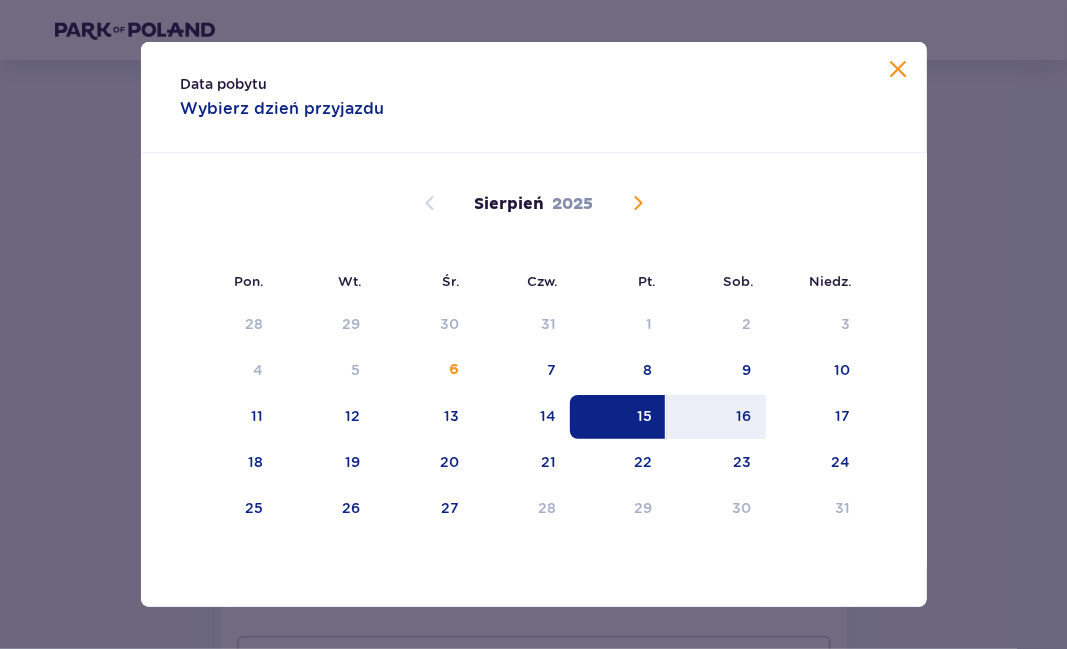 click on "15" at bounding box center (645, 416) 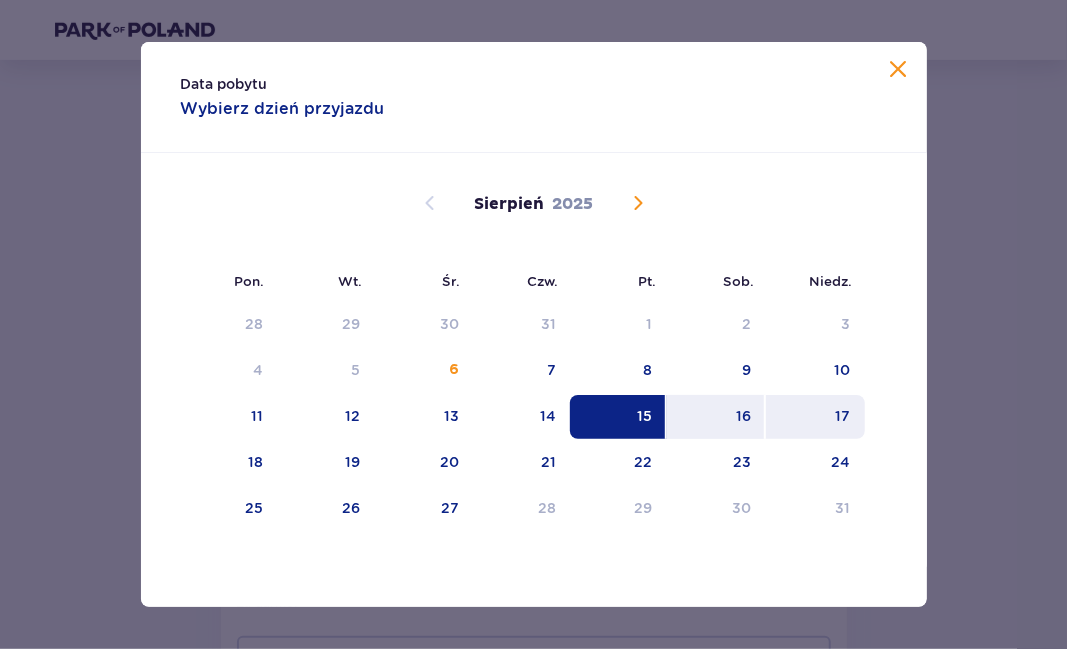 click on "17" at bounding box center [843, 416] 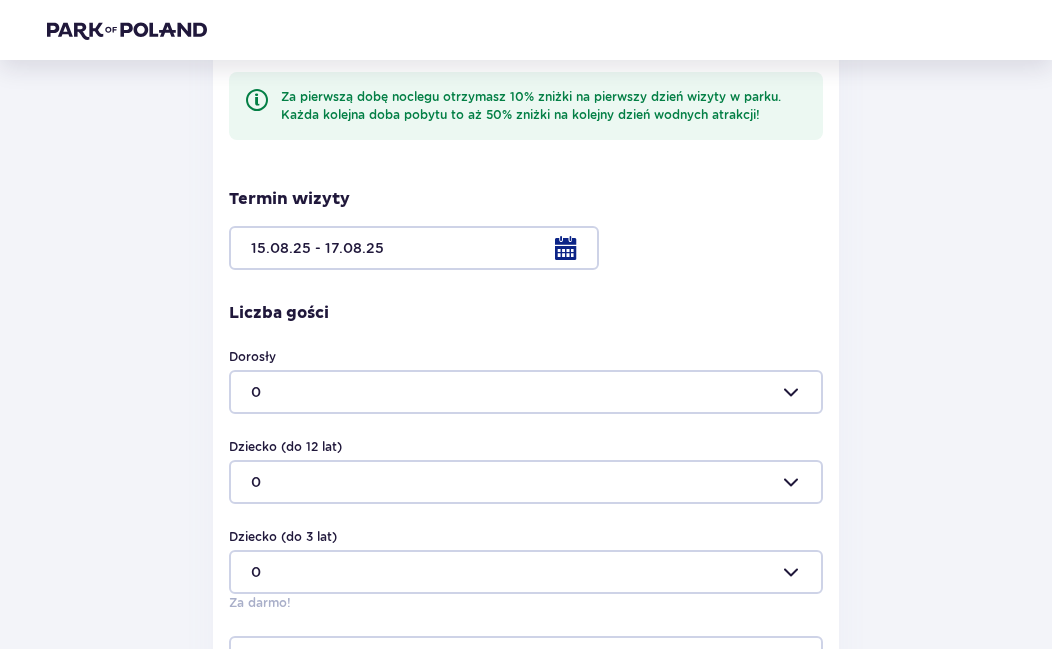 click at bounding box center [526, 392] 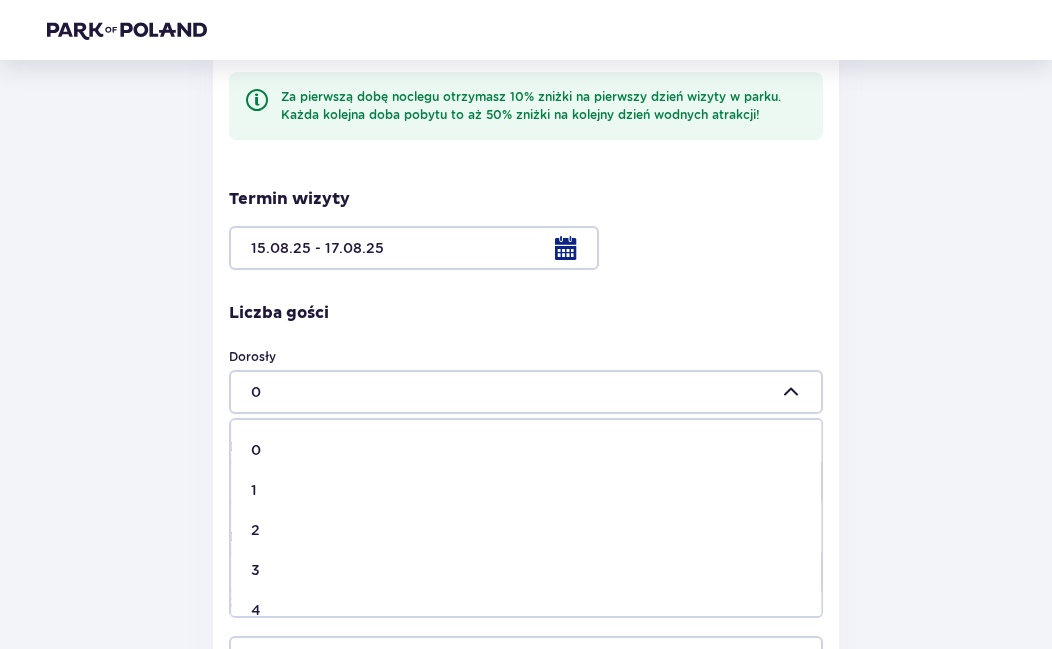 click on "2" at bounding box center (526, 530) 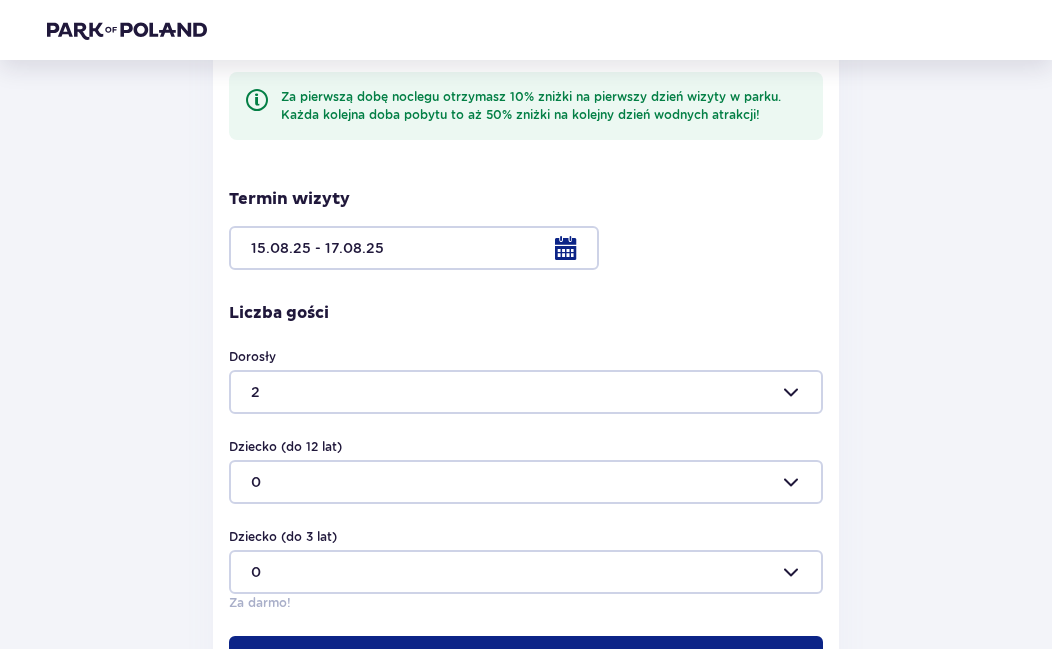 type on "2" 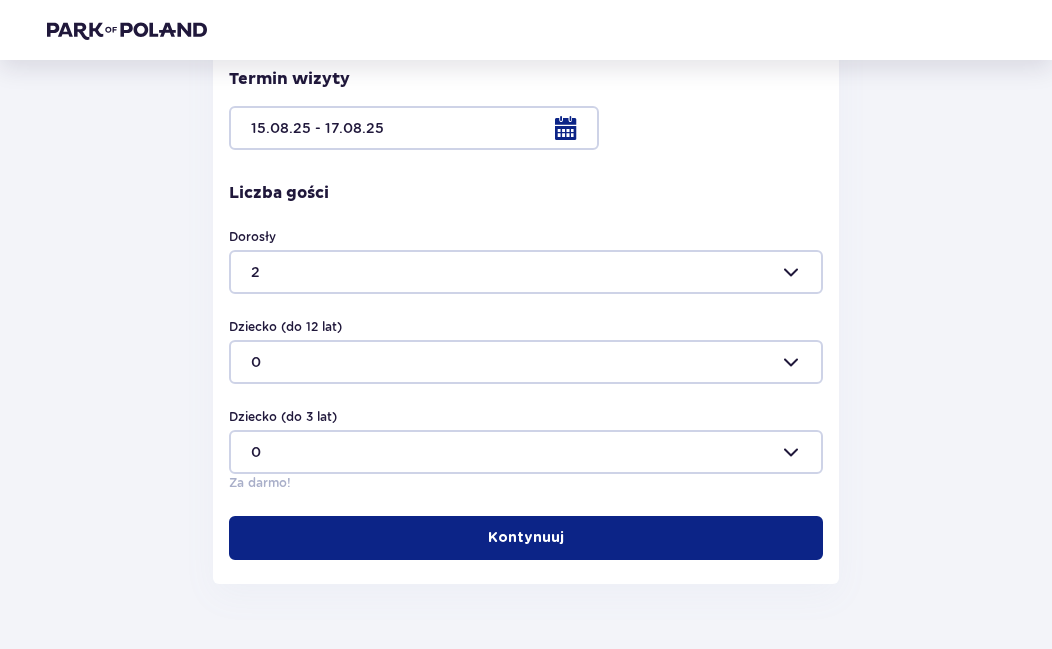 scroll, scrollTop: 474, scrollLeft: 0, axis: vertical 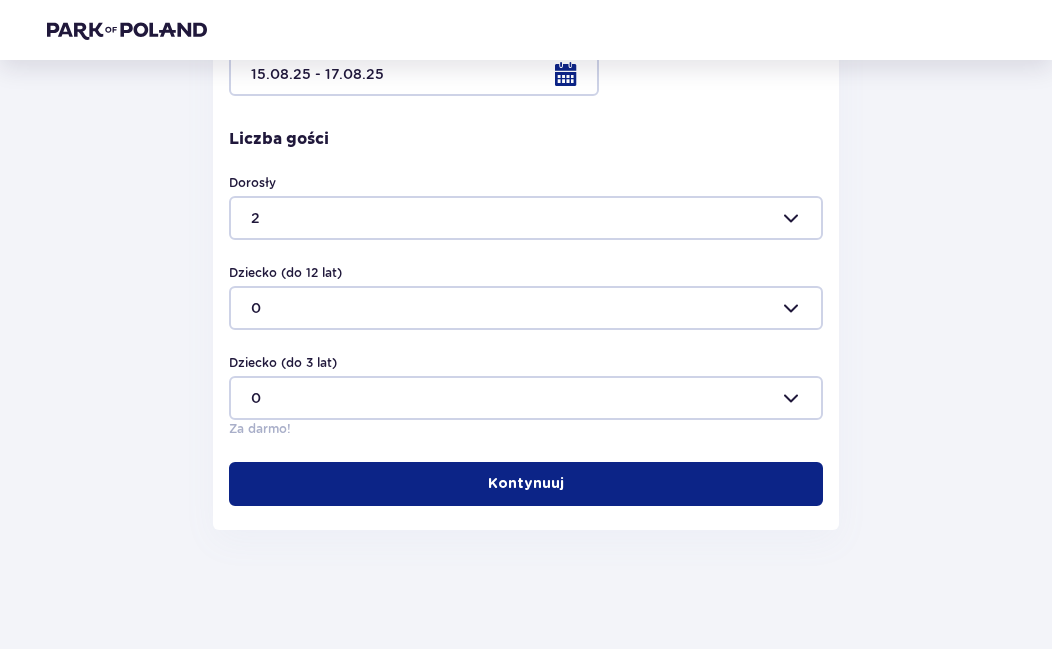 click at bounding box center (526, 308) 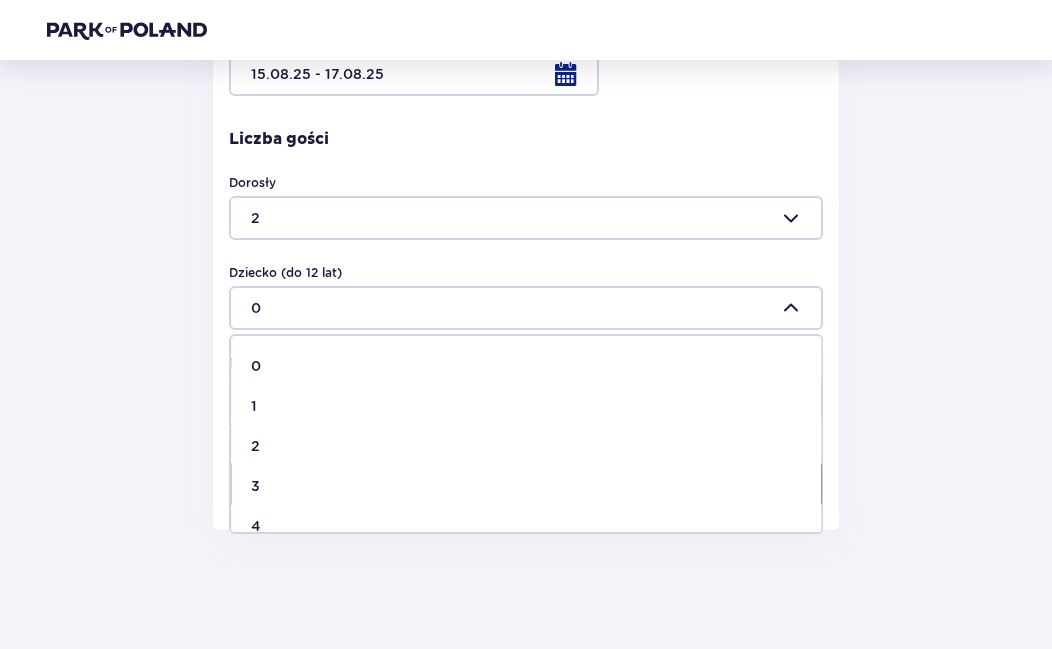 click on "1" at bounding box center [254, 406] 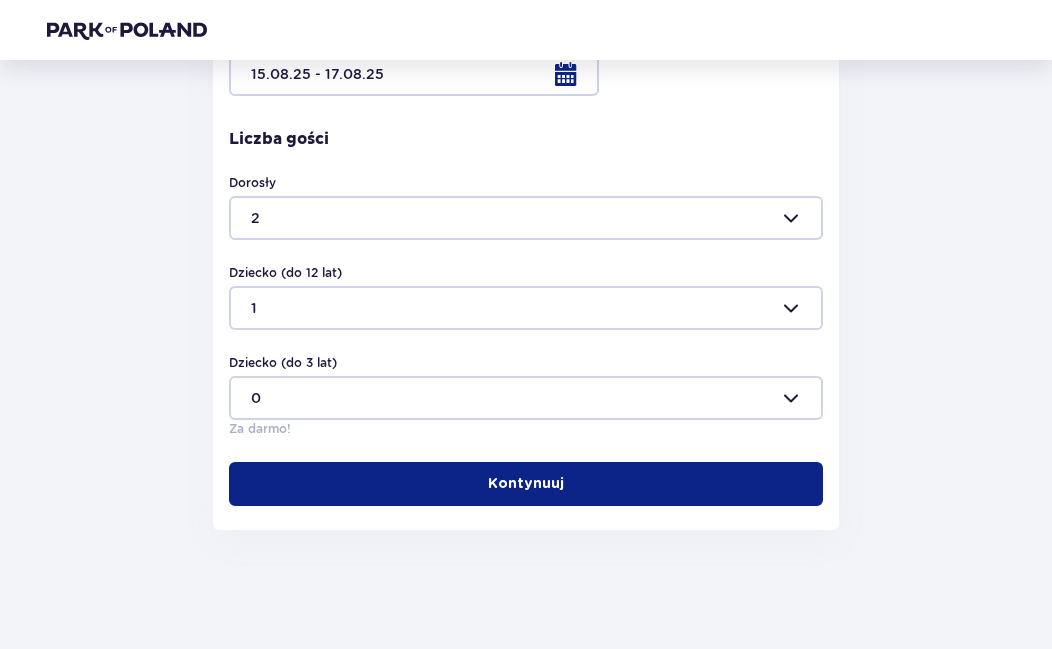 click on "Kontynuuj" at bounding box center [526, 484] 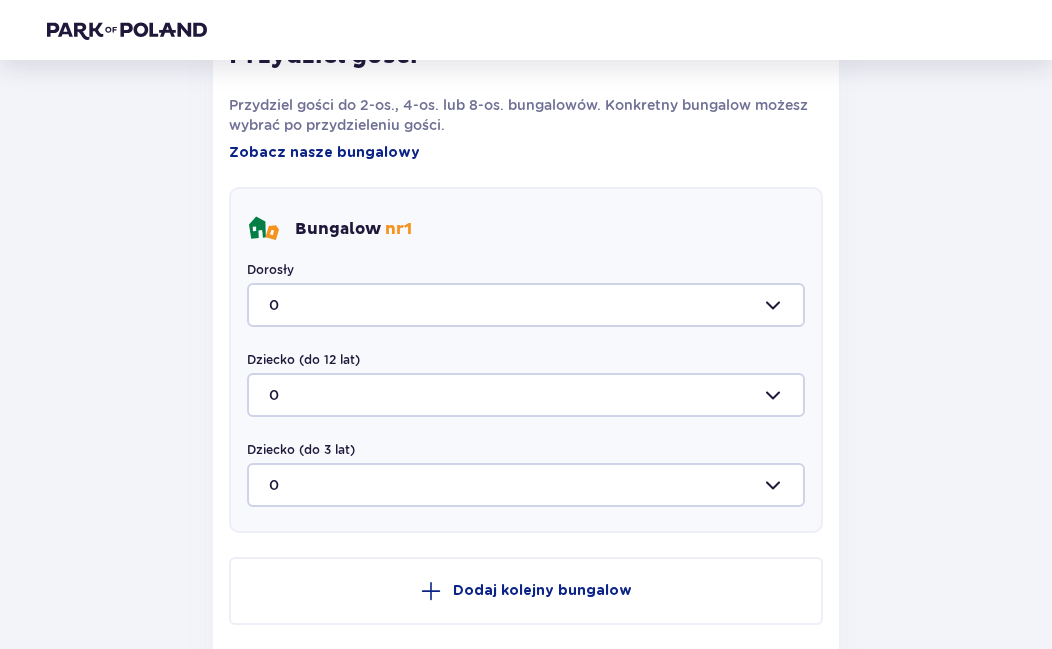 scroll, scrollTop: 1044, scrollLeft: 0, axis: vertical 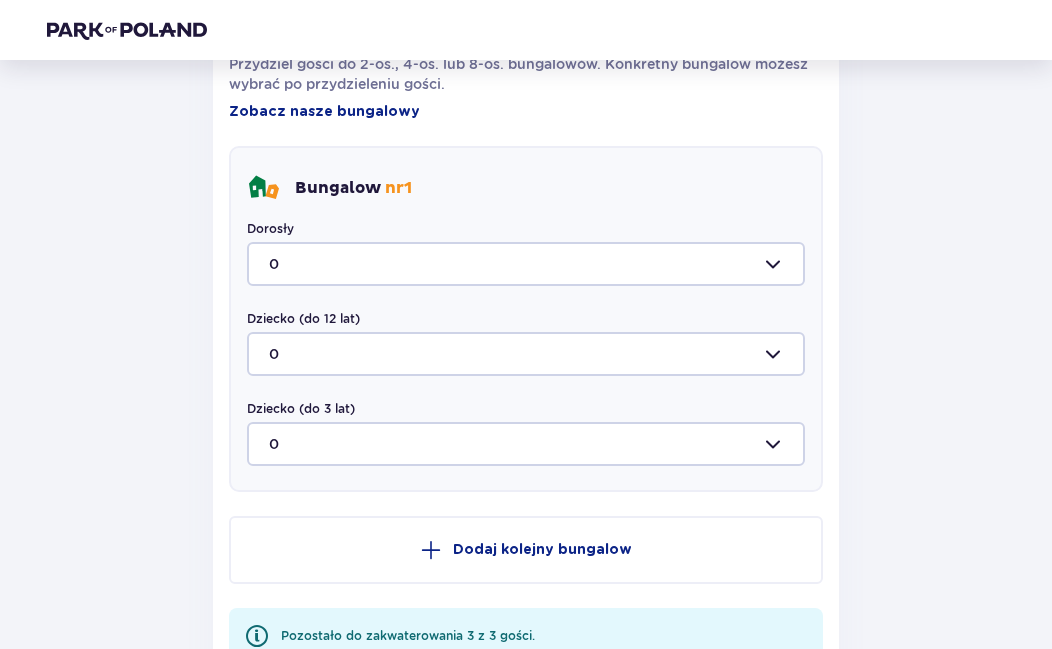 click at bounding box center (526, 264) 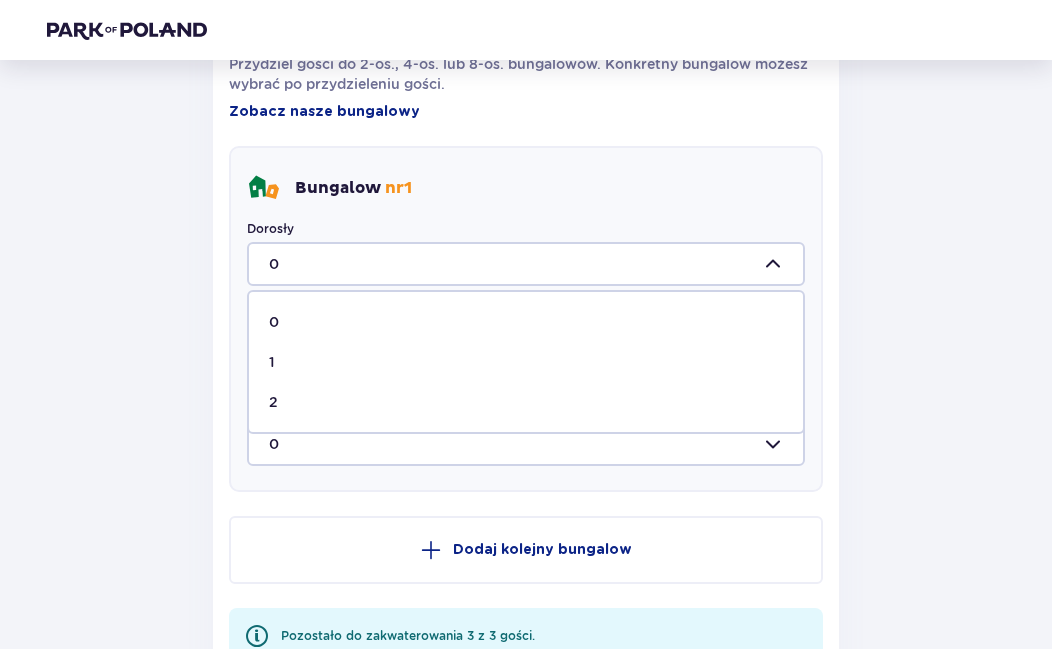 click on "2" at bounding box center [526, 402] 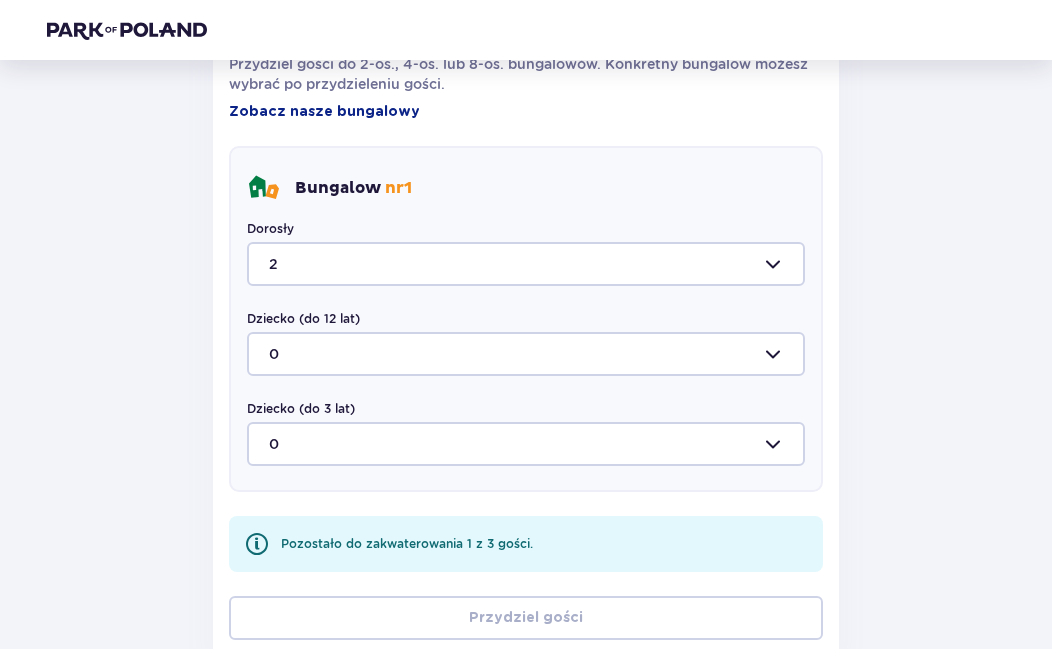 click at bounding box center (526, 354) 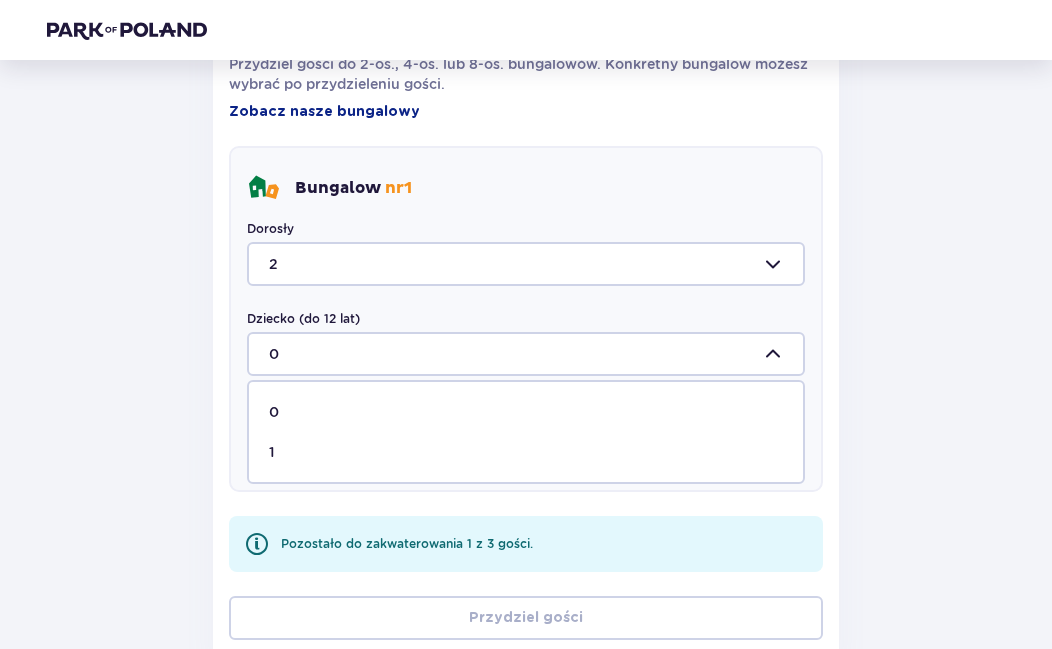 click on "1" at bounding box center (526, 452) 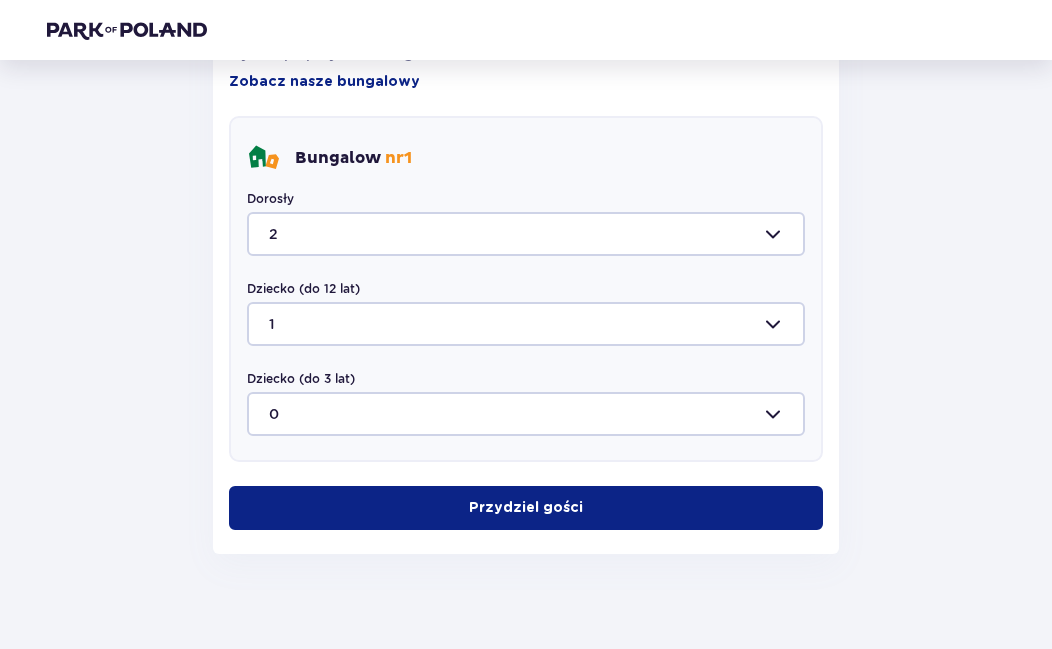 scroll, scrollTop: 1098, scrollLeft: 0, axis: vertical 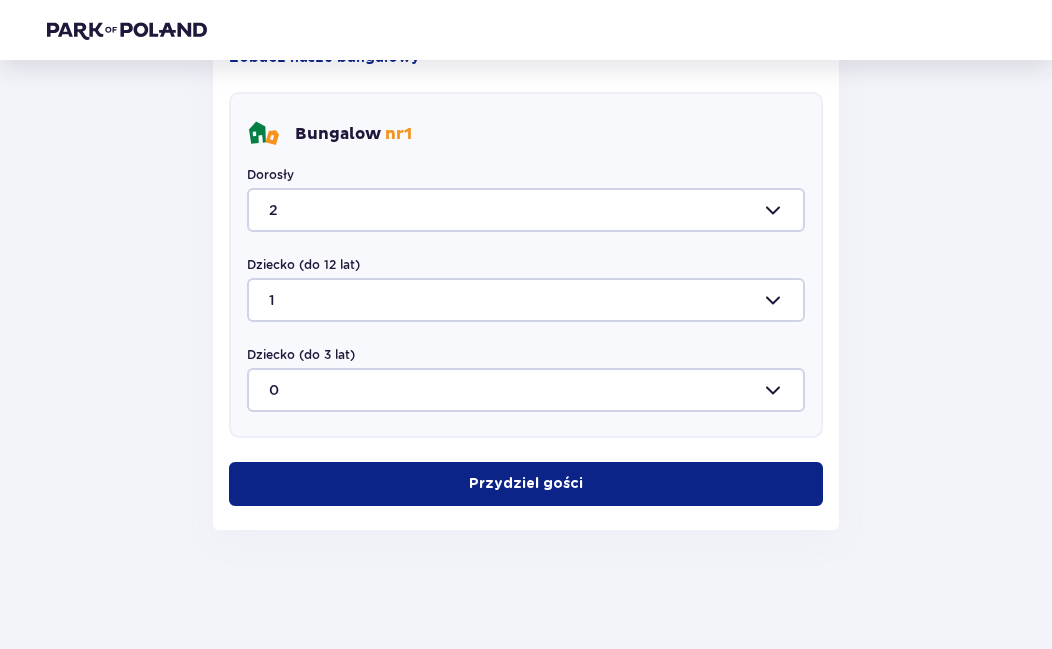 click on "Przydziel gości" at bounding box center (526, 484) 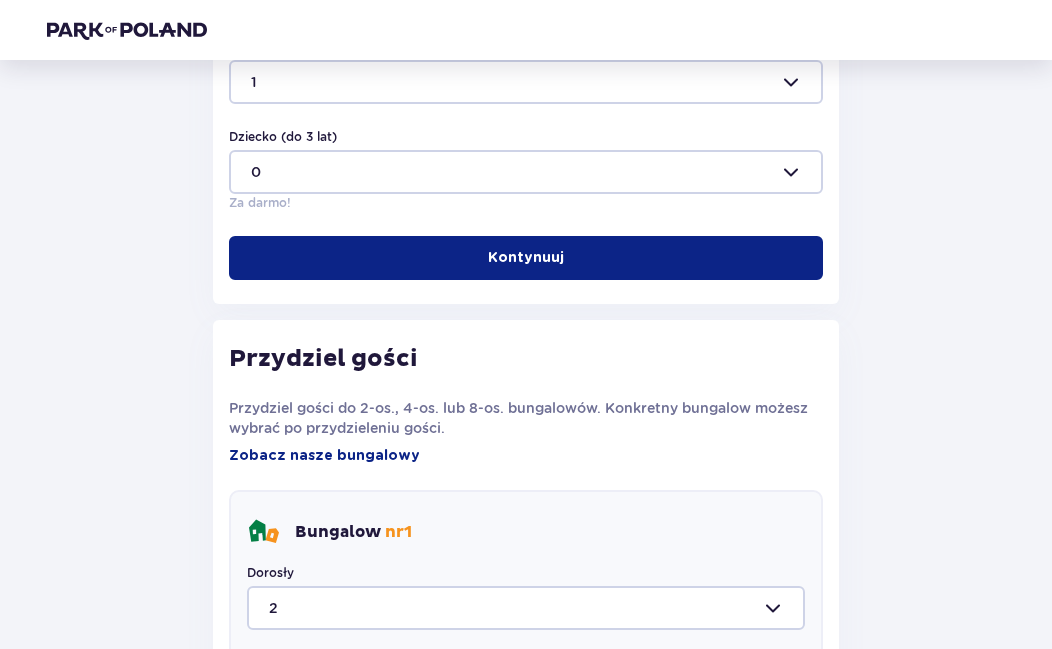 scroll, scrollTop: 0, scrollLeft: 0, axis: both 